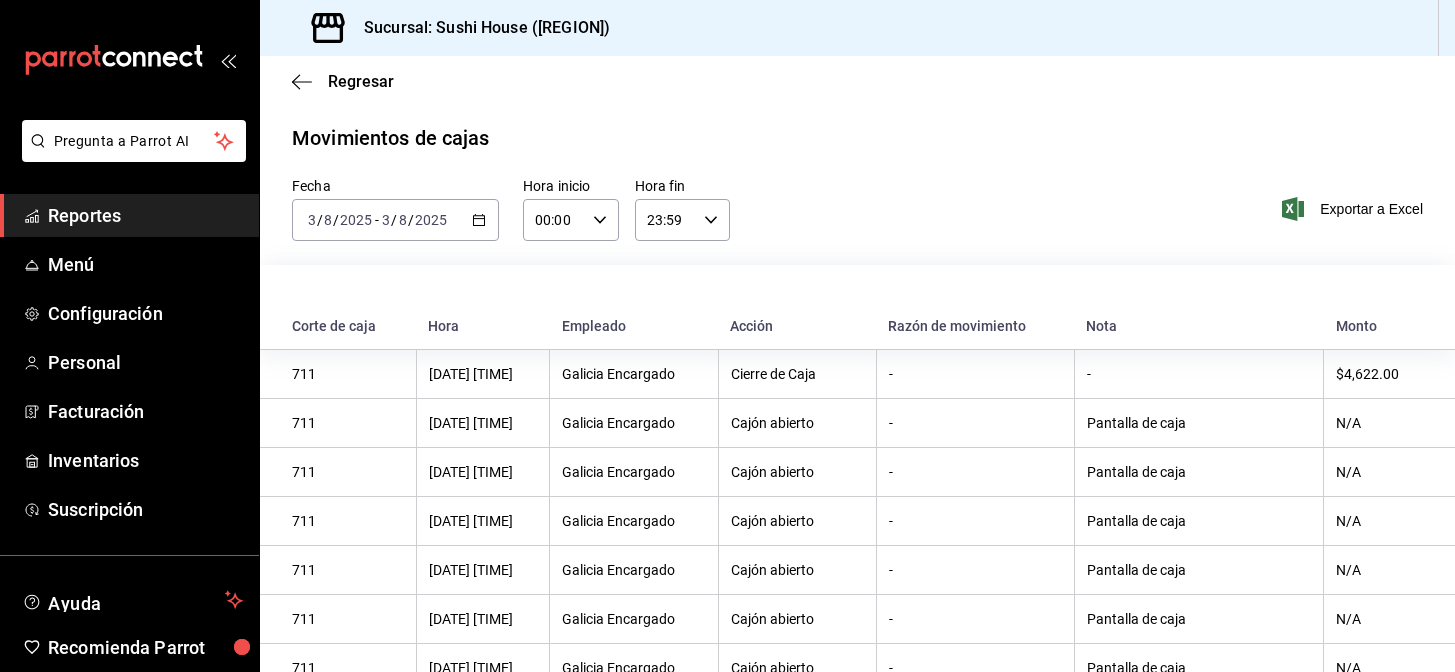 scroll, scrollTop: 0, scrollLeft: 0, axis: both 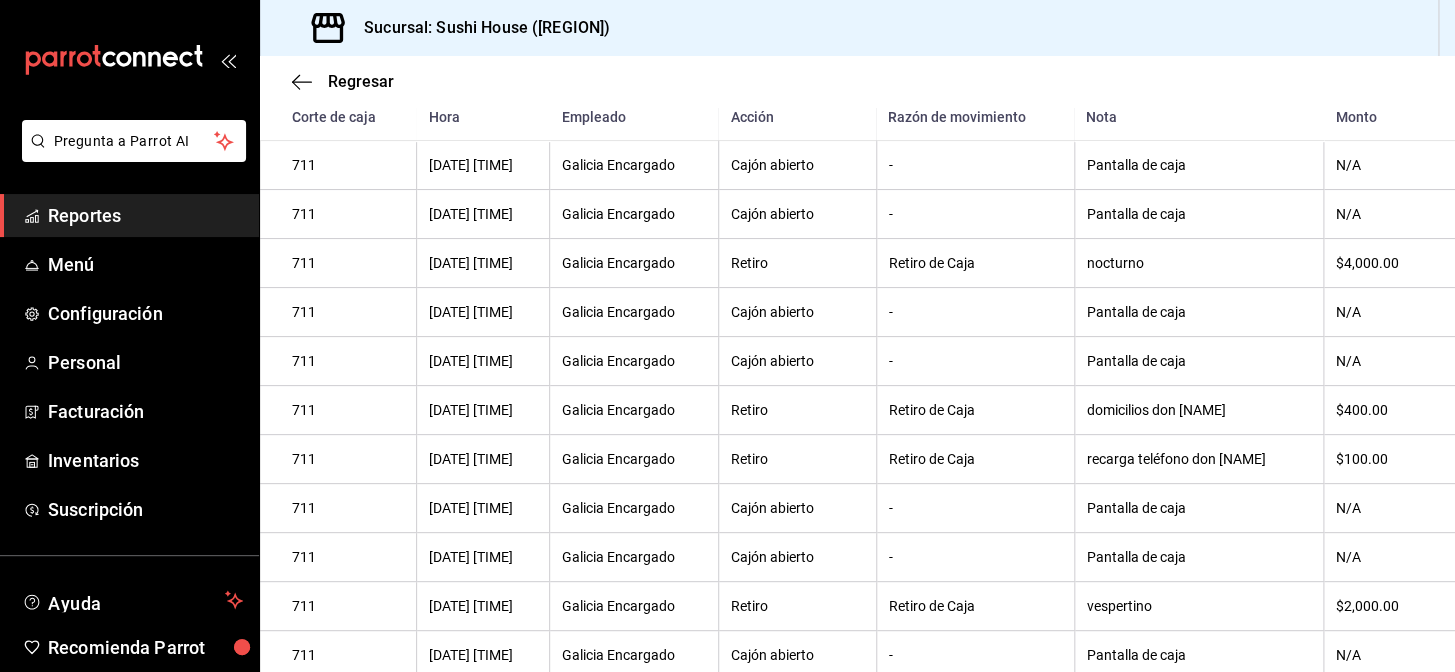 click on "Reportes" at bounding box center (145, 215) 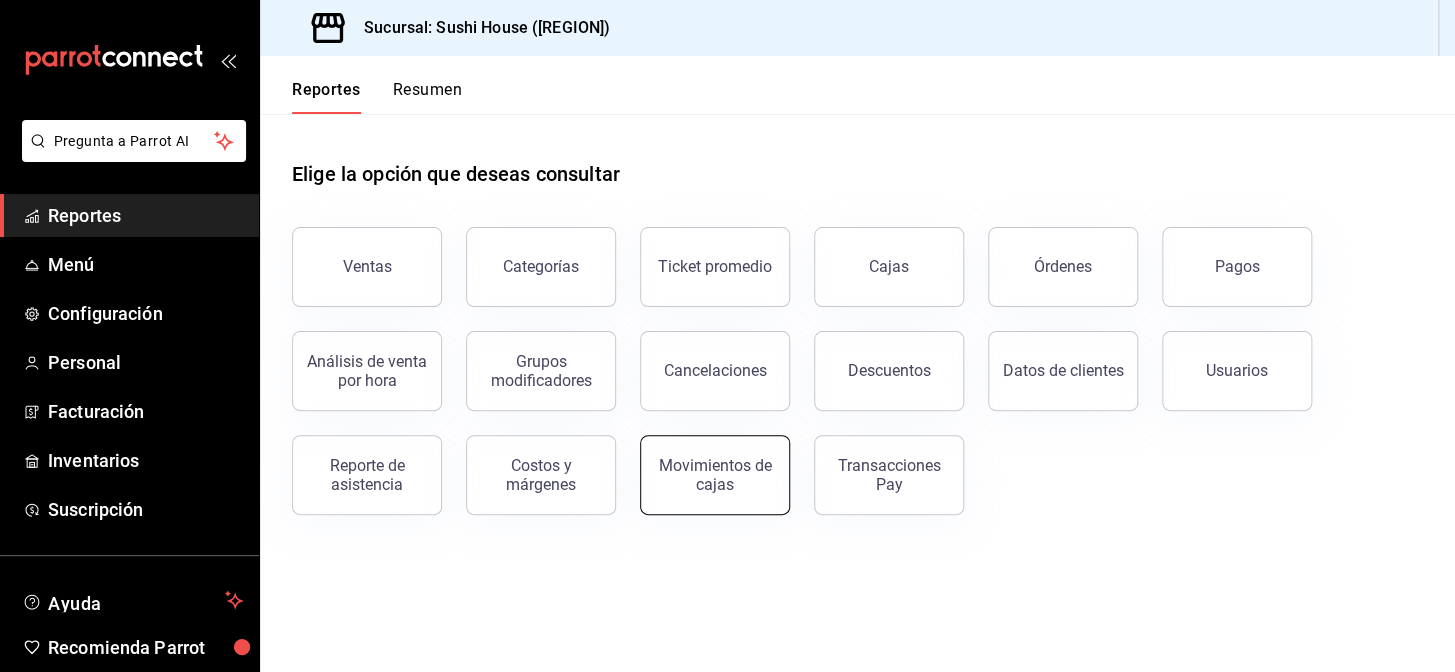 click on "Movimientos de cajas" at bounding box center (715, 475) 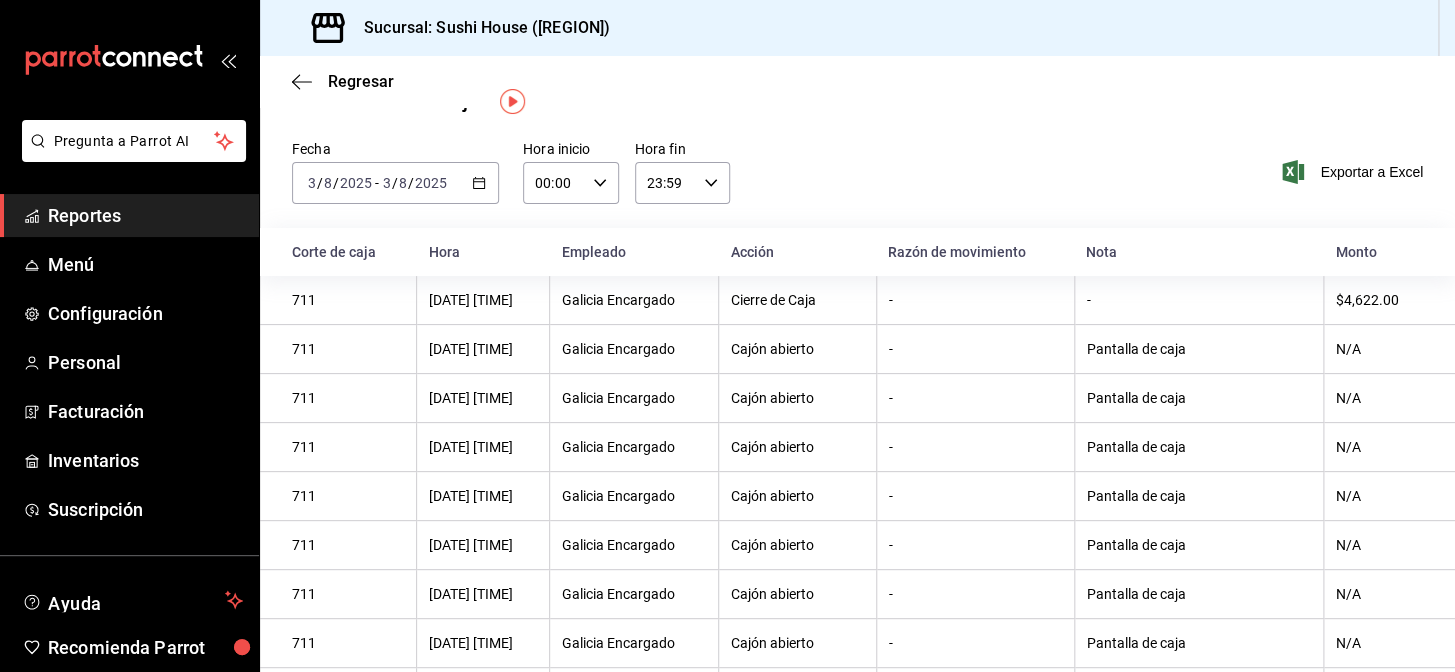 scroll, scrollTop: 0, scrollLeft: 0, axis: both 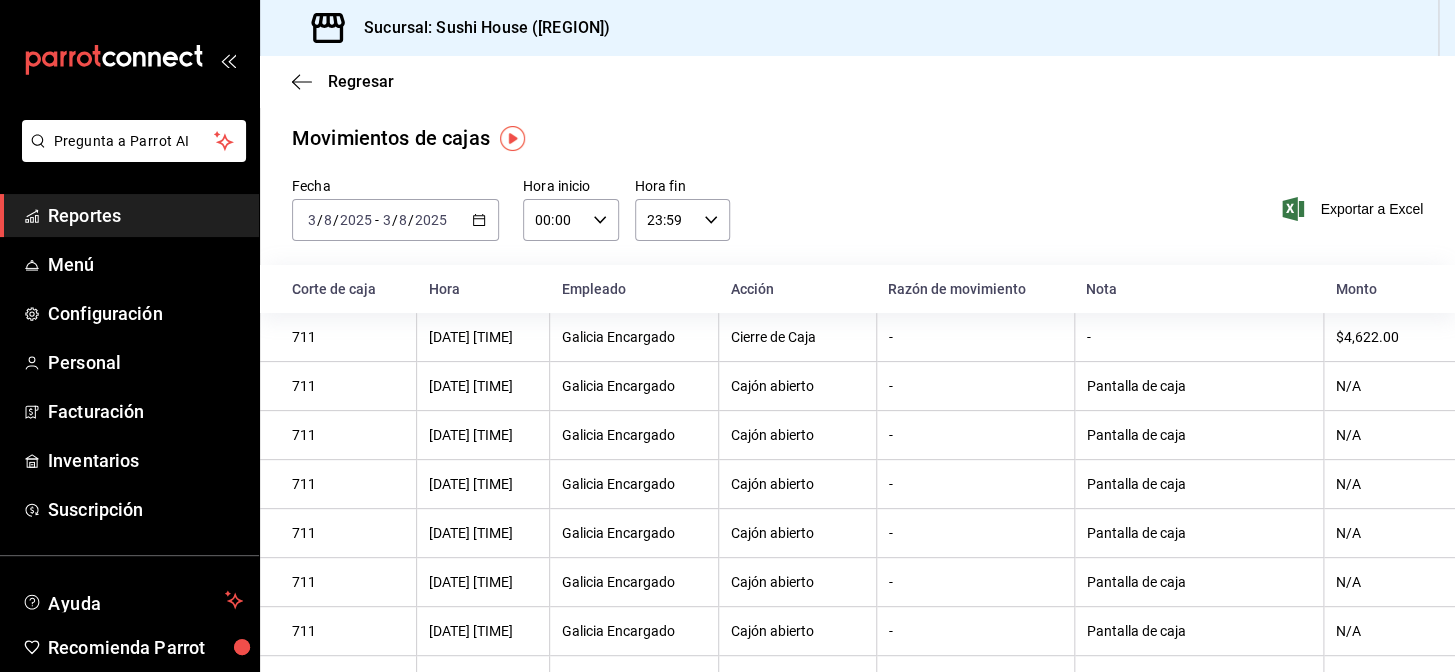 click 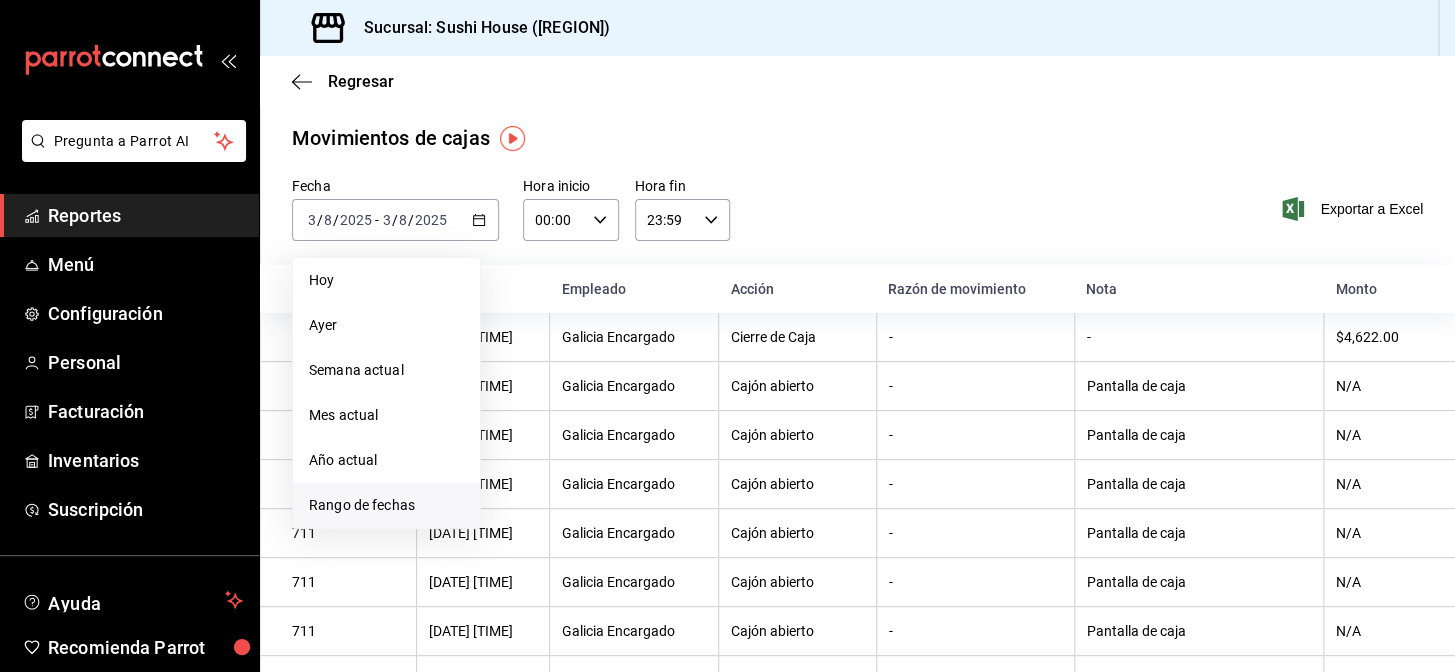 click on "Rango de fechas" at bounding box center (386, 505) 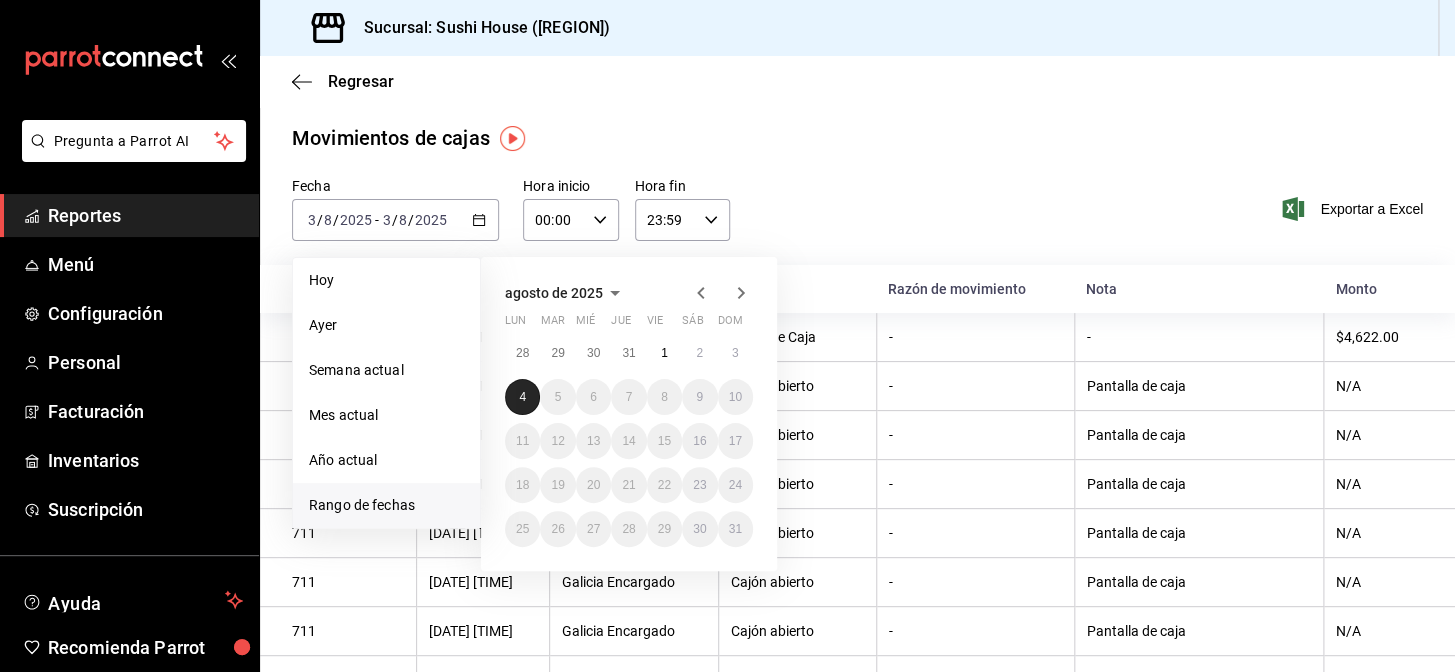 click on "4" at bounding box center [522, 397] 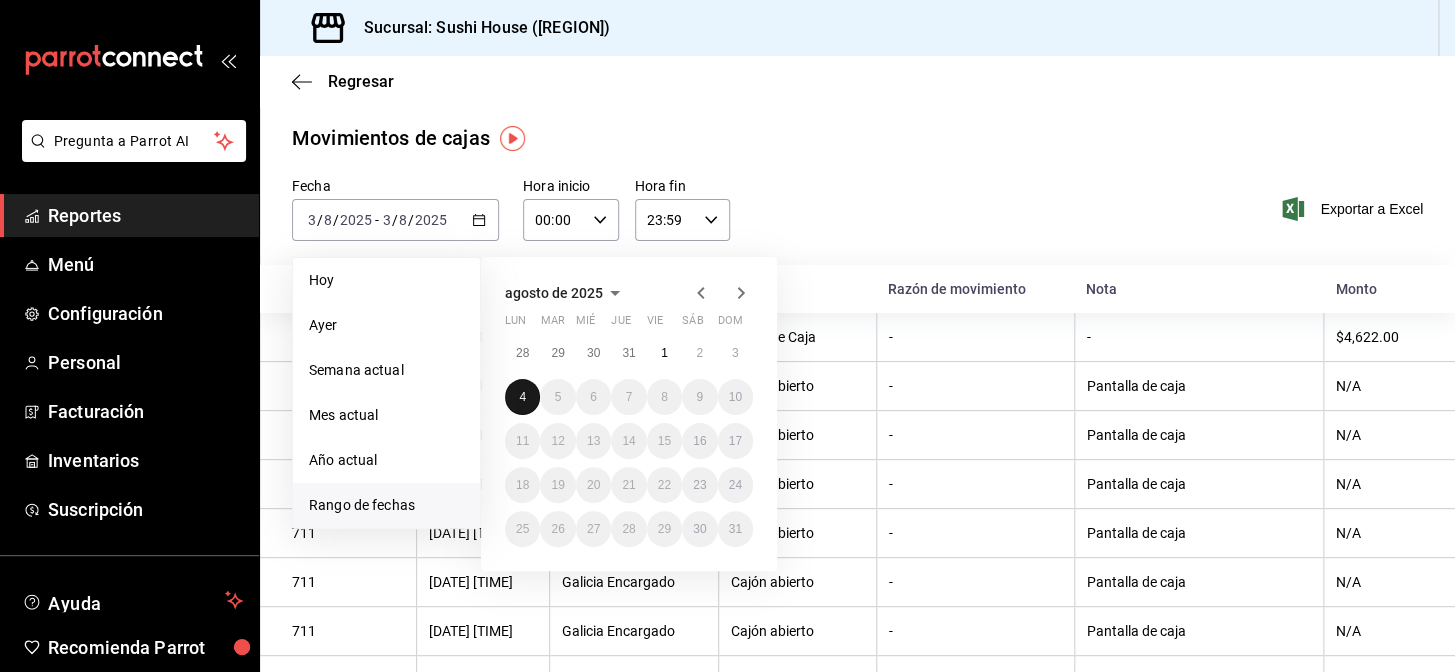 click on "4" at bounding box center (522, 397) 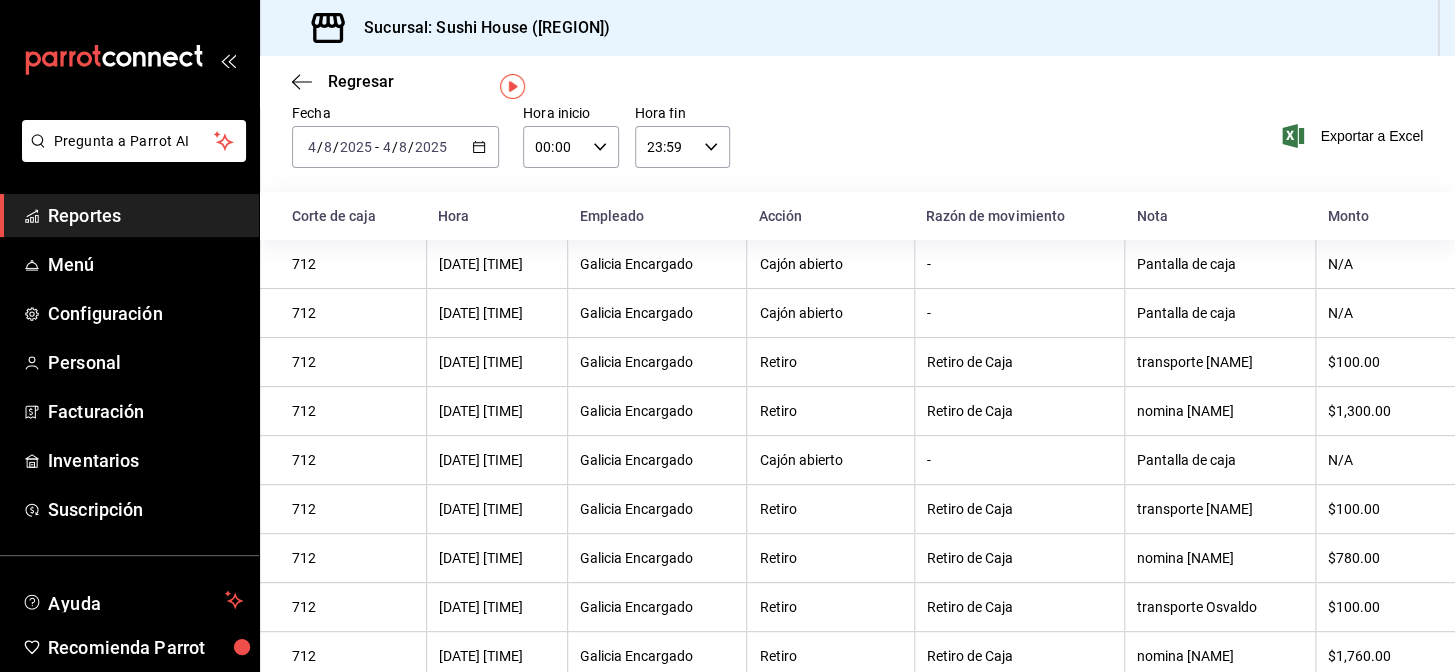scroll, scrollTop: 0, scrollLeft: 0, axis: both 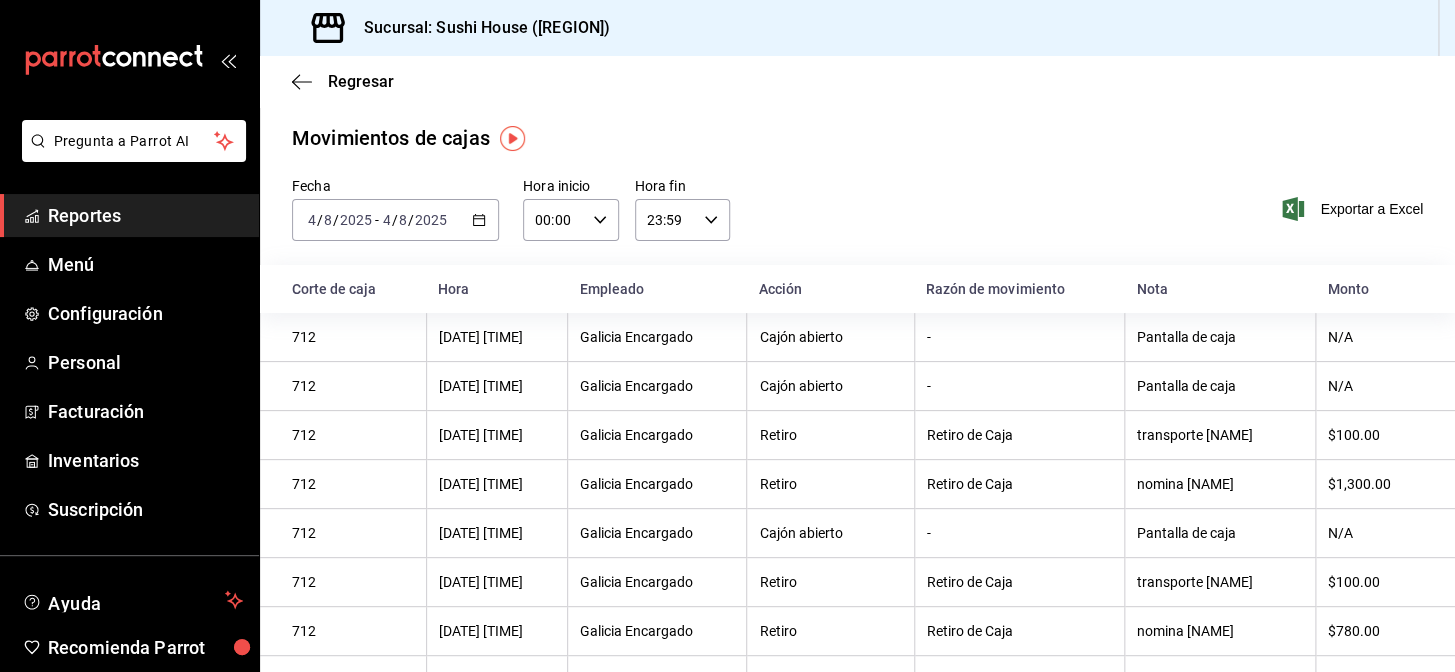 click on "Reportes" at bounding box center [145, 215] 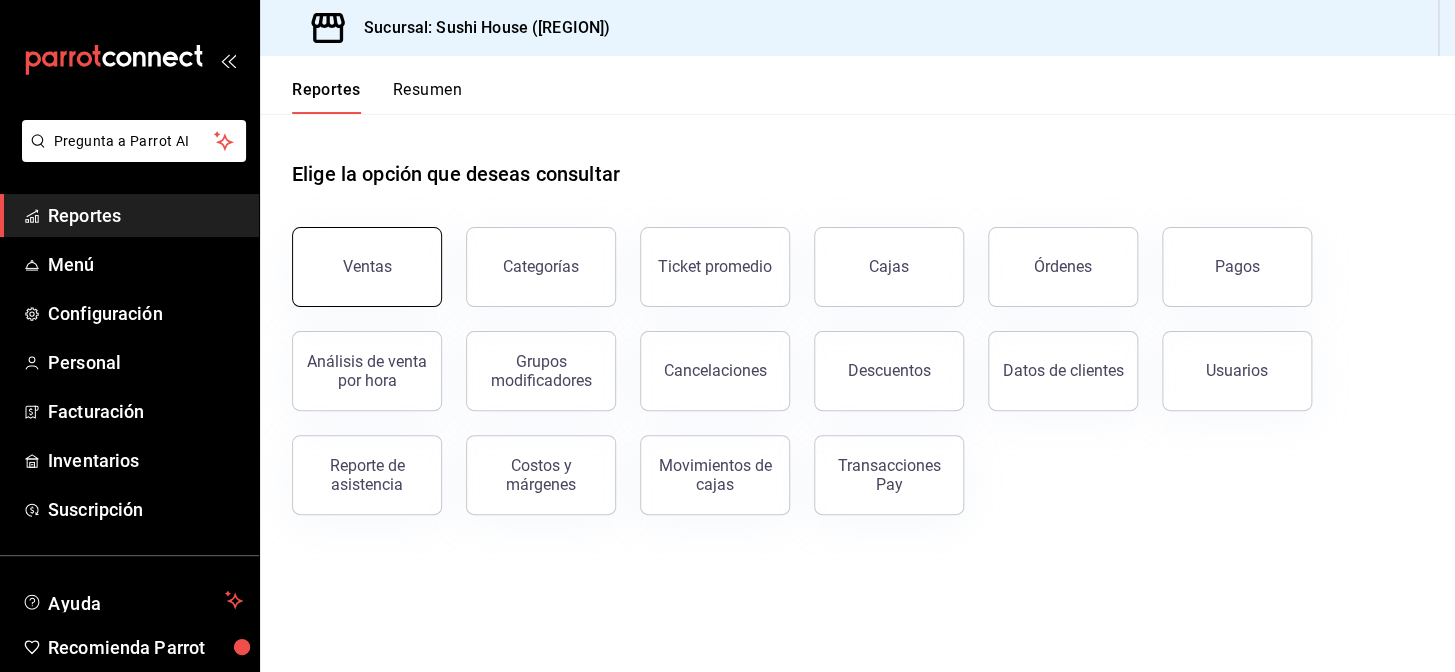 click on "Ventas" at bounding box center [367, 267] 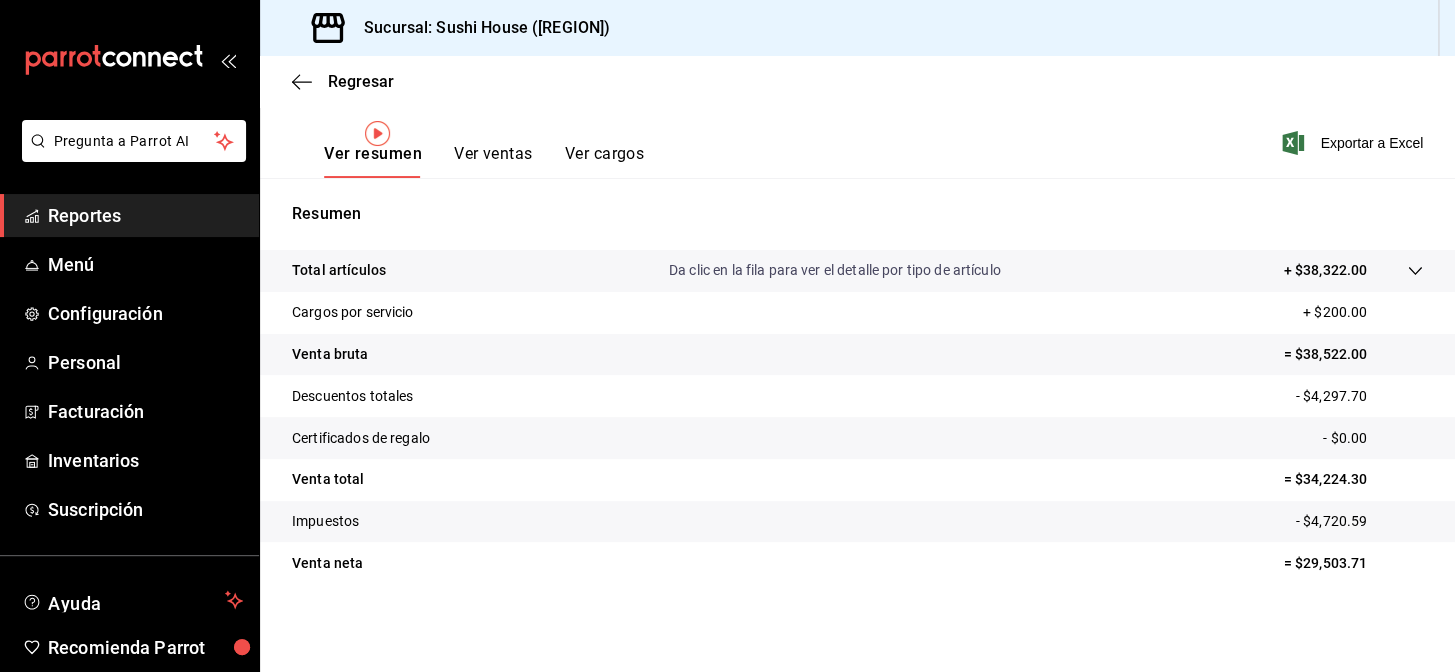 scroll, scrollTop: 0, scrollLeft: 0, axis: both 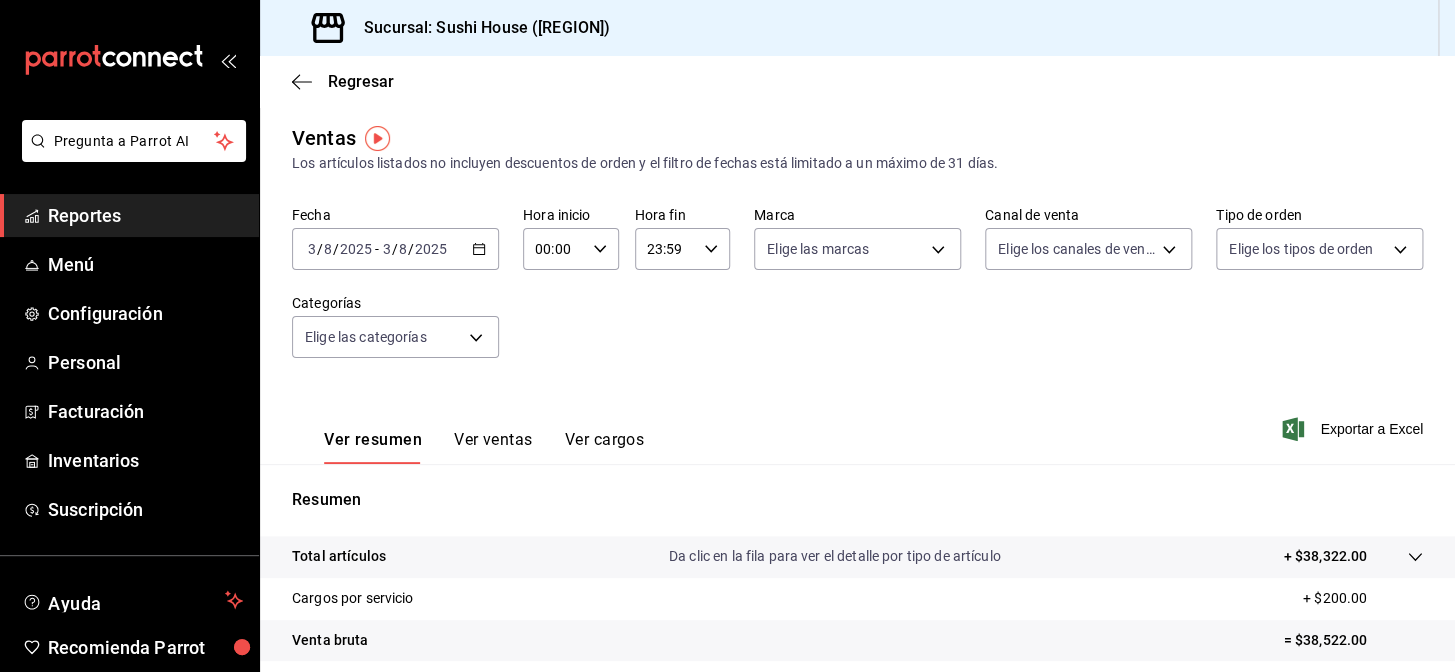 click on "Reportes" at bounding box center [145, 215] 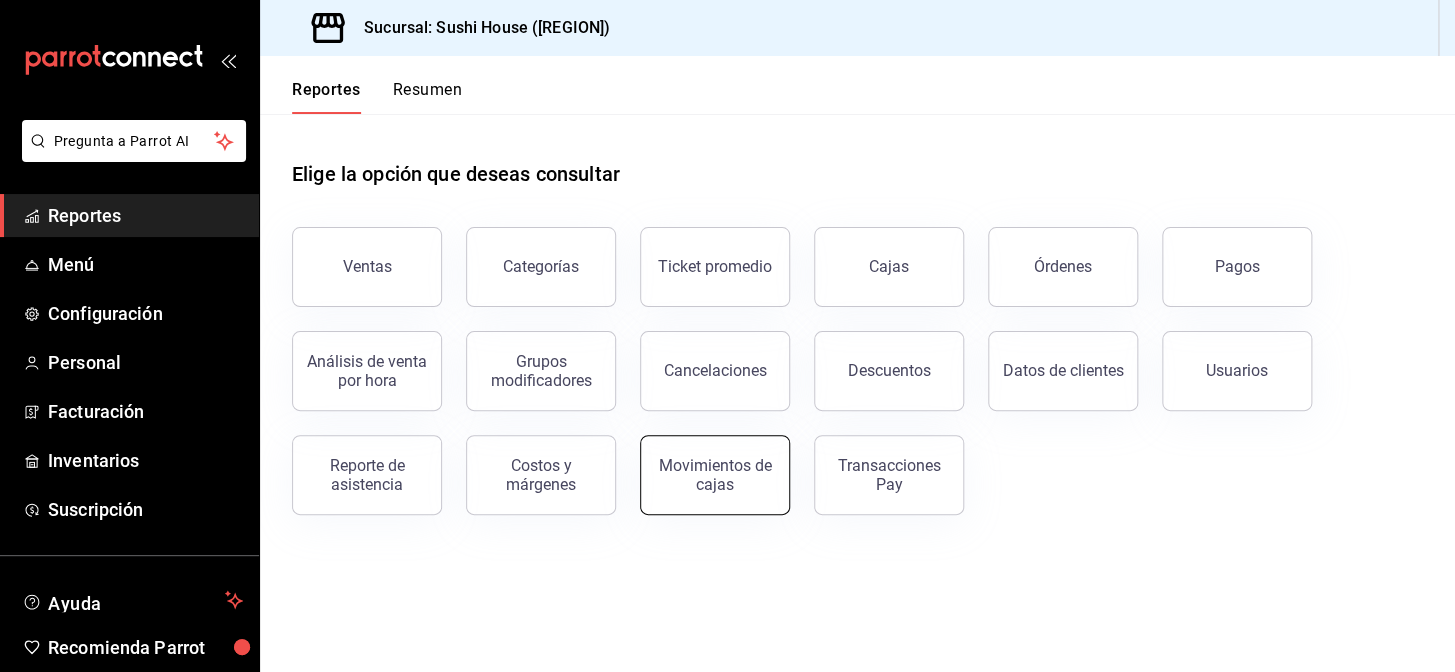click on "Movimientos de cajas" at bounding box center [715, 475] 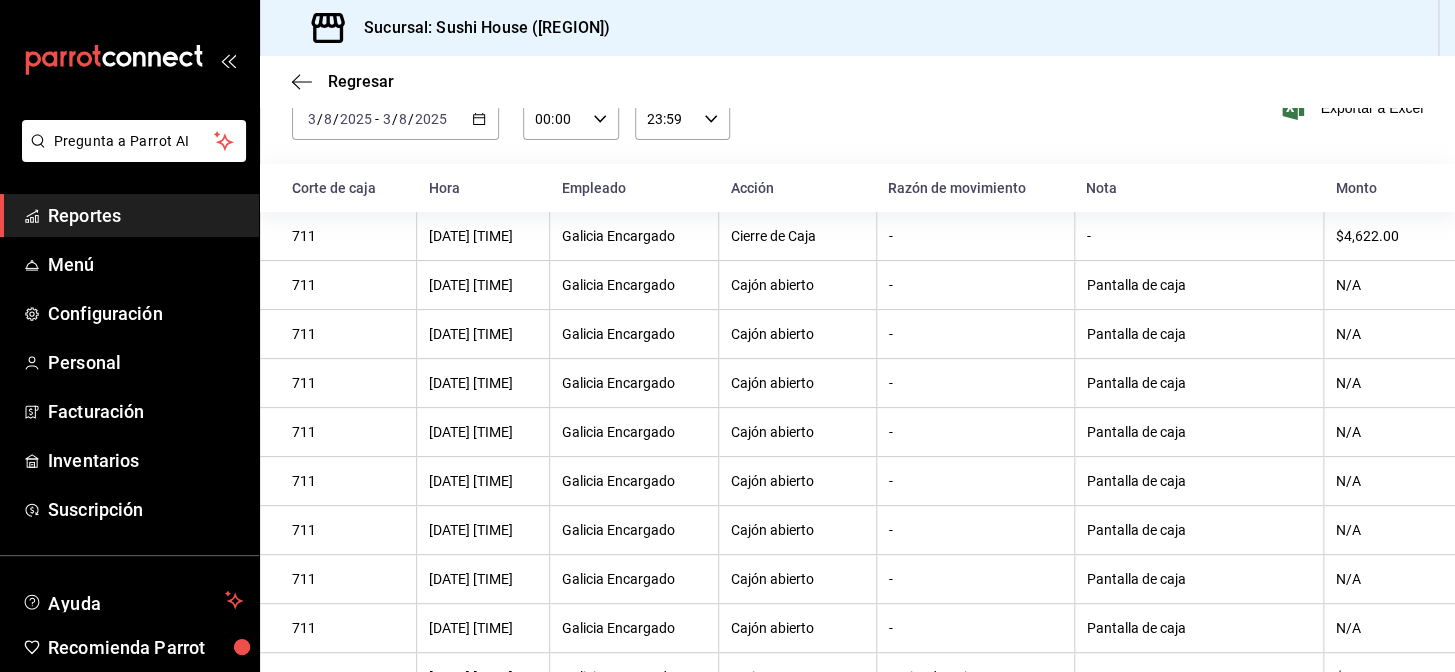 scroll, scrollTop: 0, scrollLeft: 0, axis: both 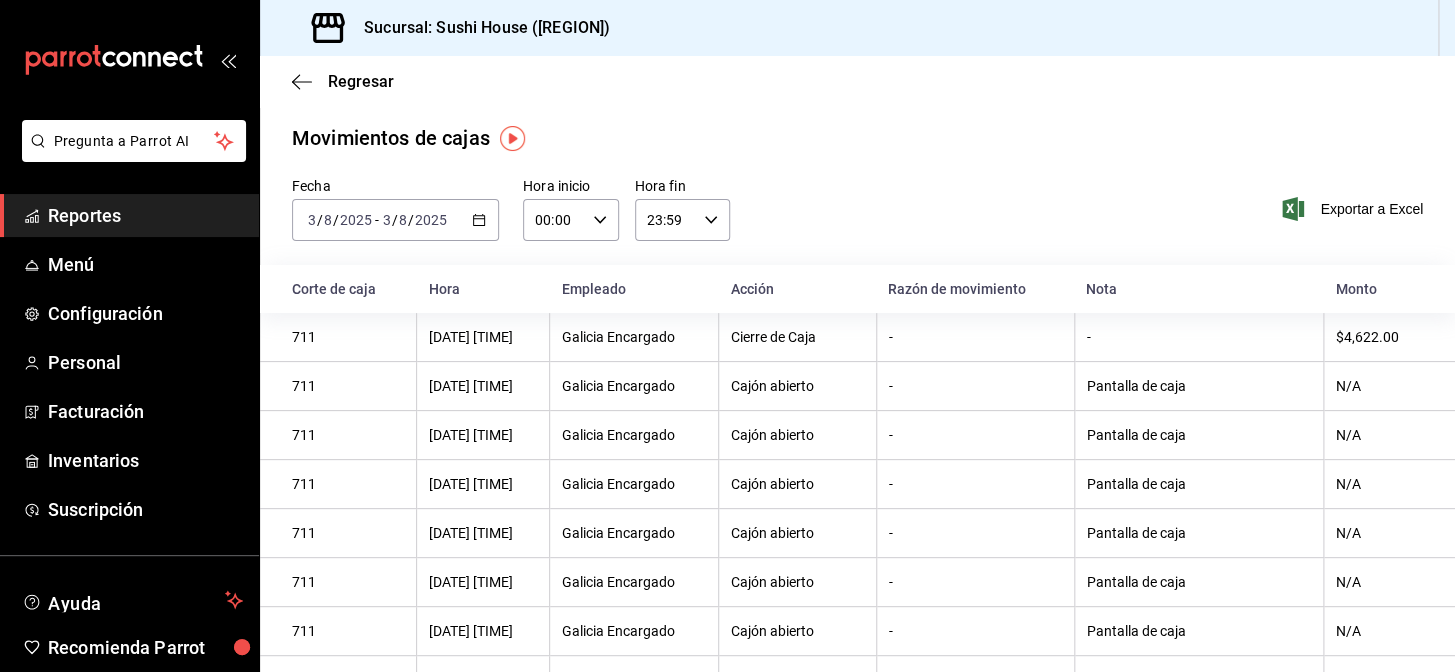 click 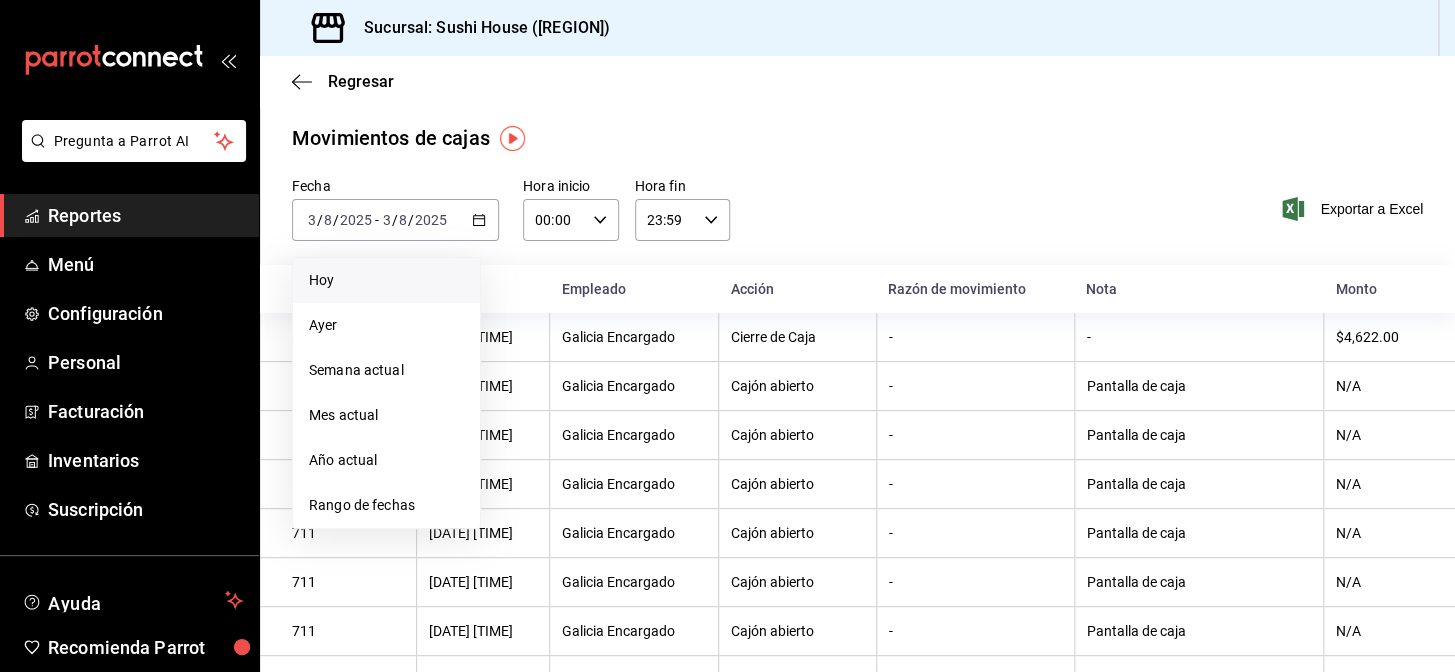 click on "Hoy" at bounding box center [386, 280] 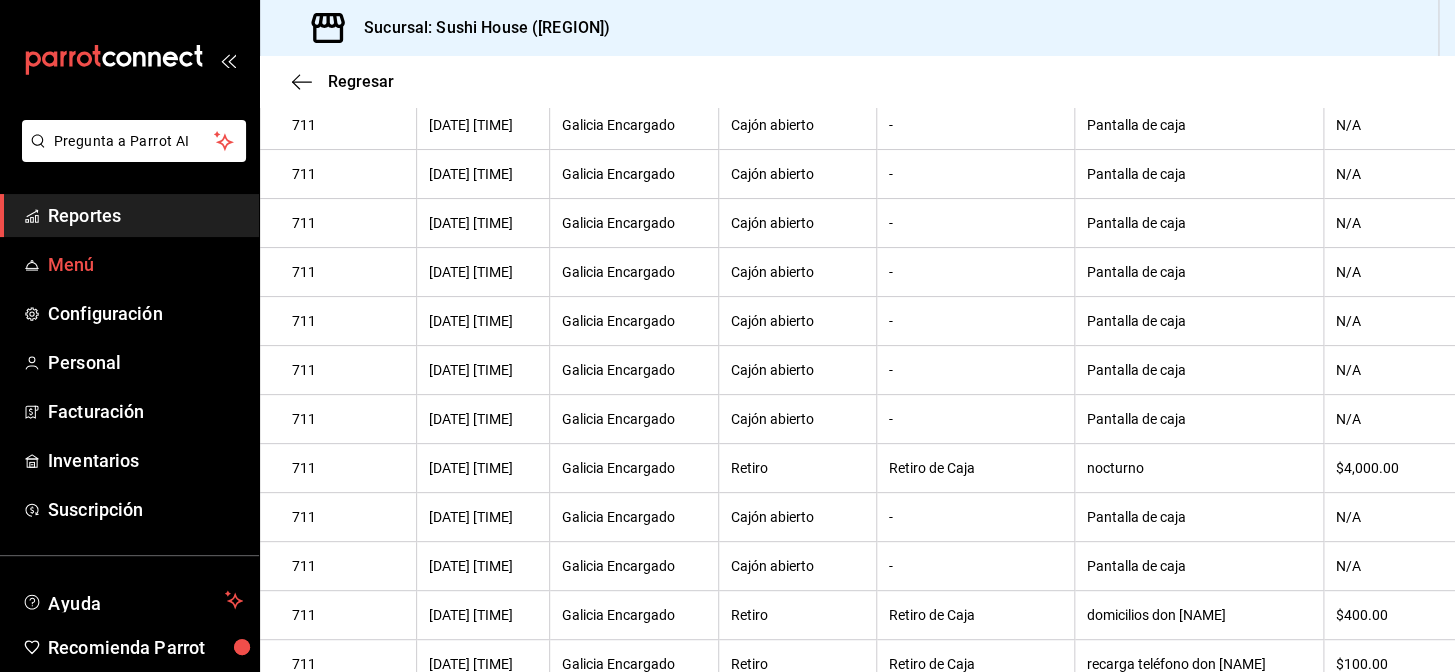scroll, scrollTop: 0, scrollLeft: 0, axis: both 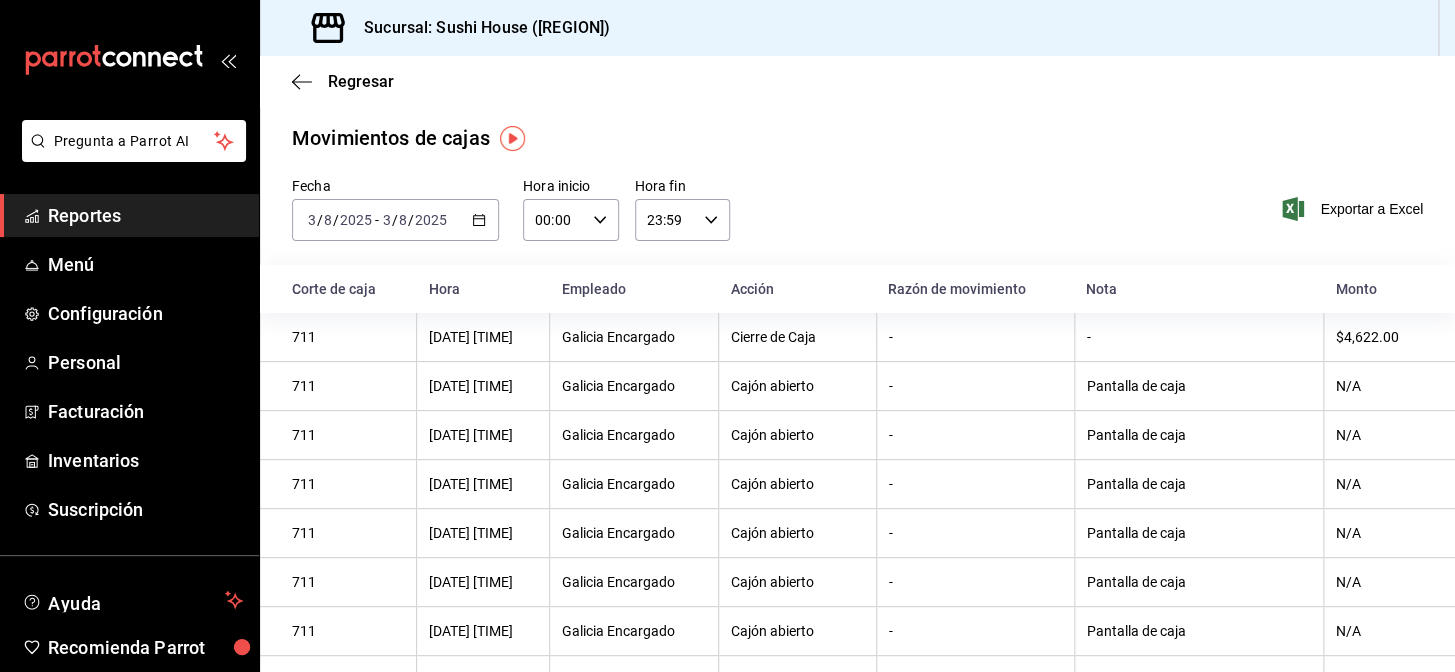 click 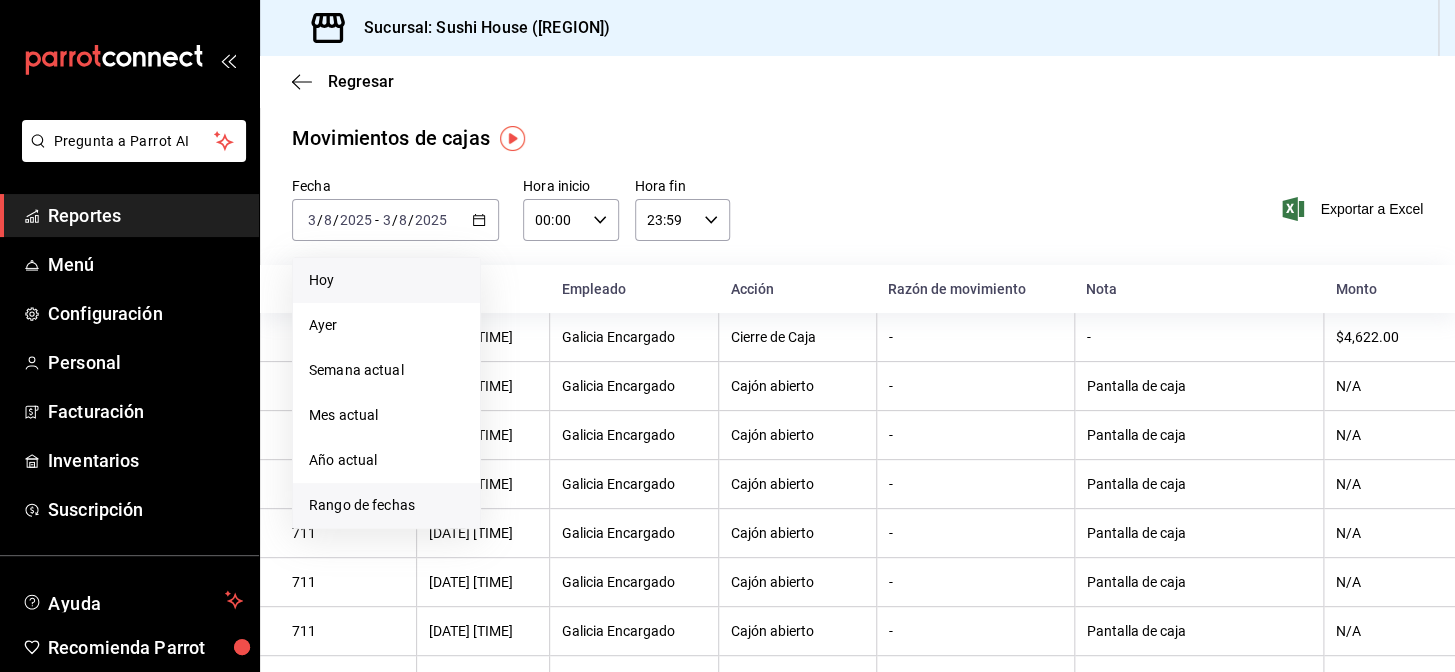 click on "Rango de fechas" at bounding box center (386, 505) 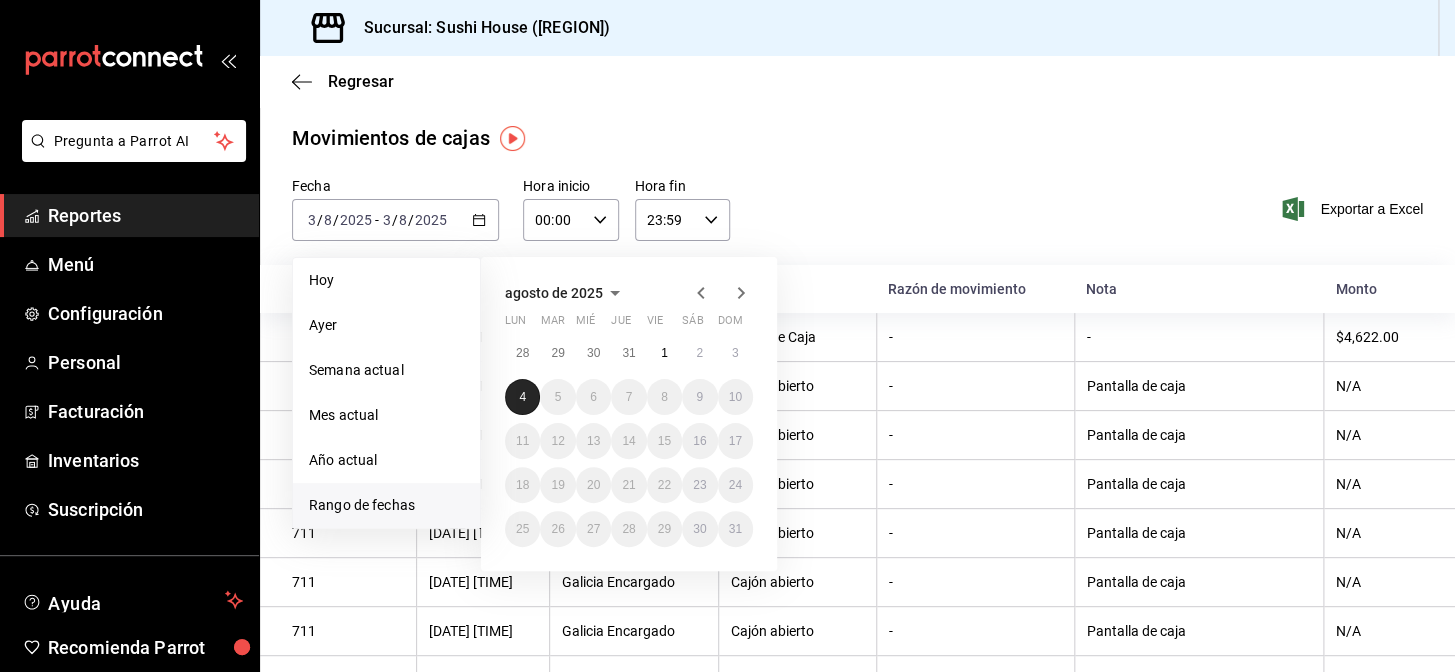 click on "4" at bounding box center [522, 397] 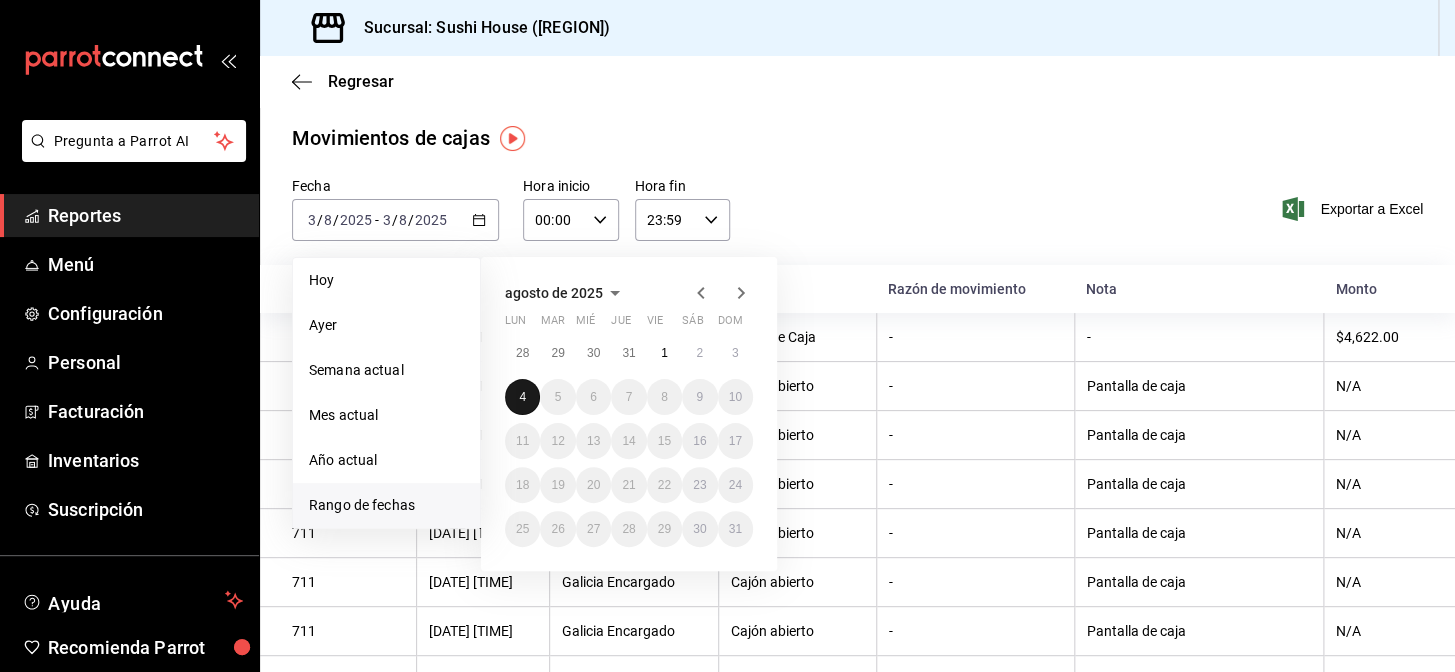 click on "4" at bounding box center [522, 397] 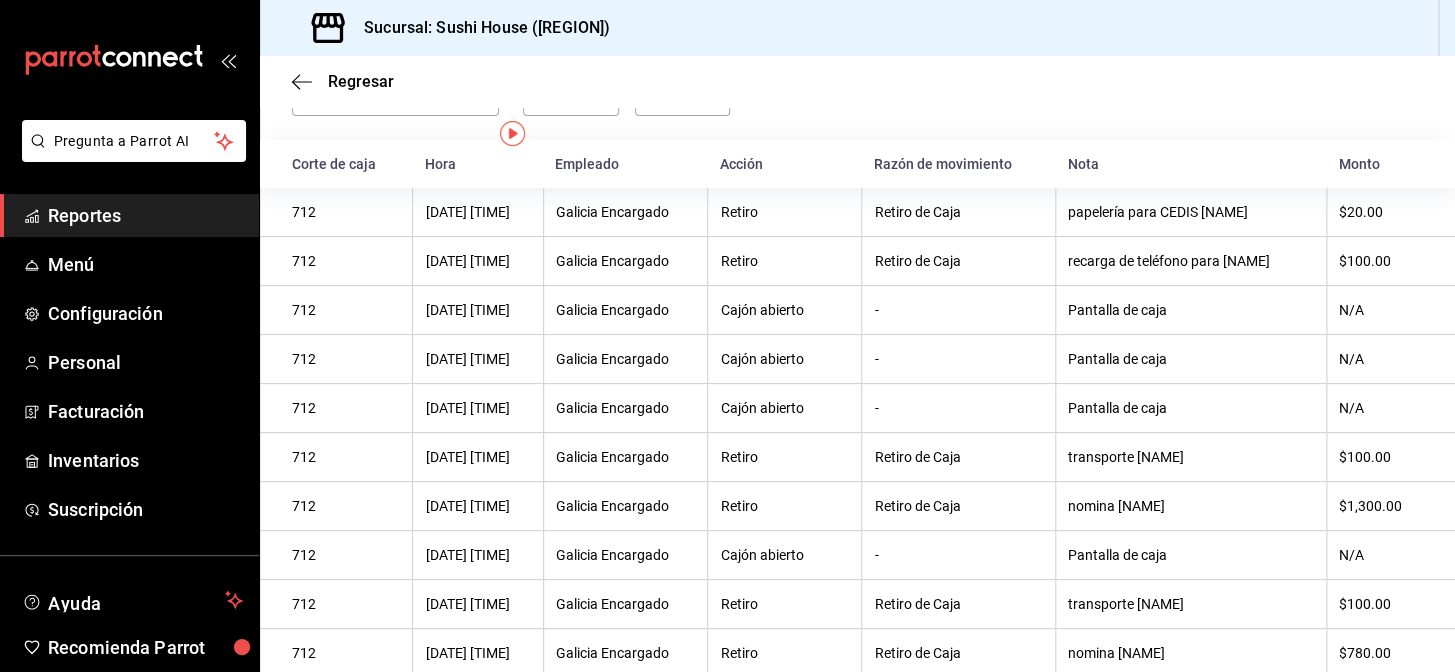 scroll, scrollTop: 0, scrollLeft: 0, axis: both 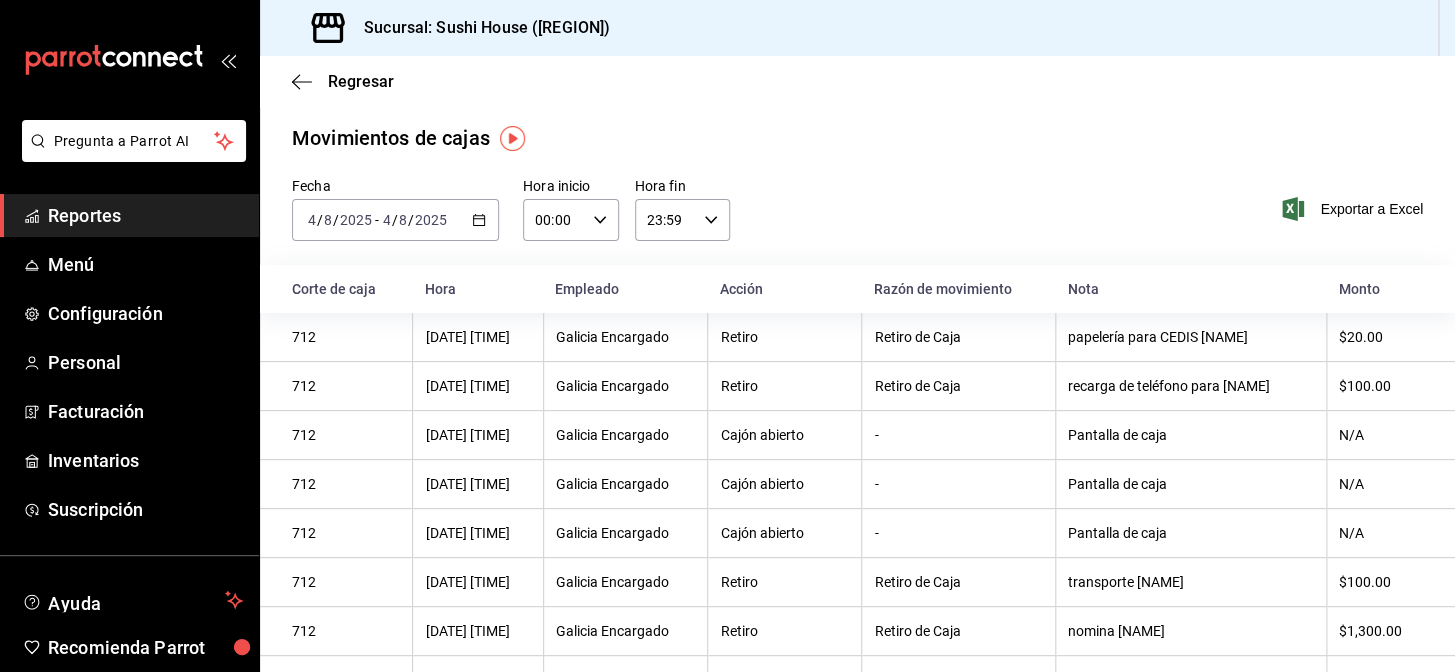 click on "Fecha 2025-08-04 4 / 8 / 2025 - 2025-08-04 4 / 8 / 2025 Hora inicio 00:00 Hora inicio Hora fin 23:59 Hora fin Exportar a Excel" at bounding box center (857, 221) 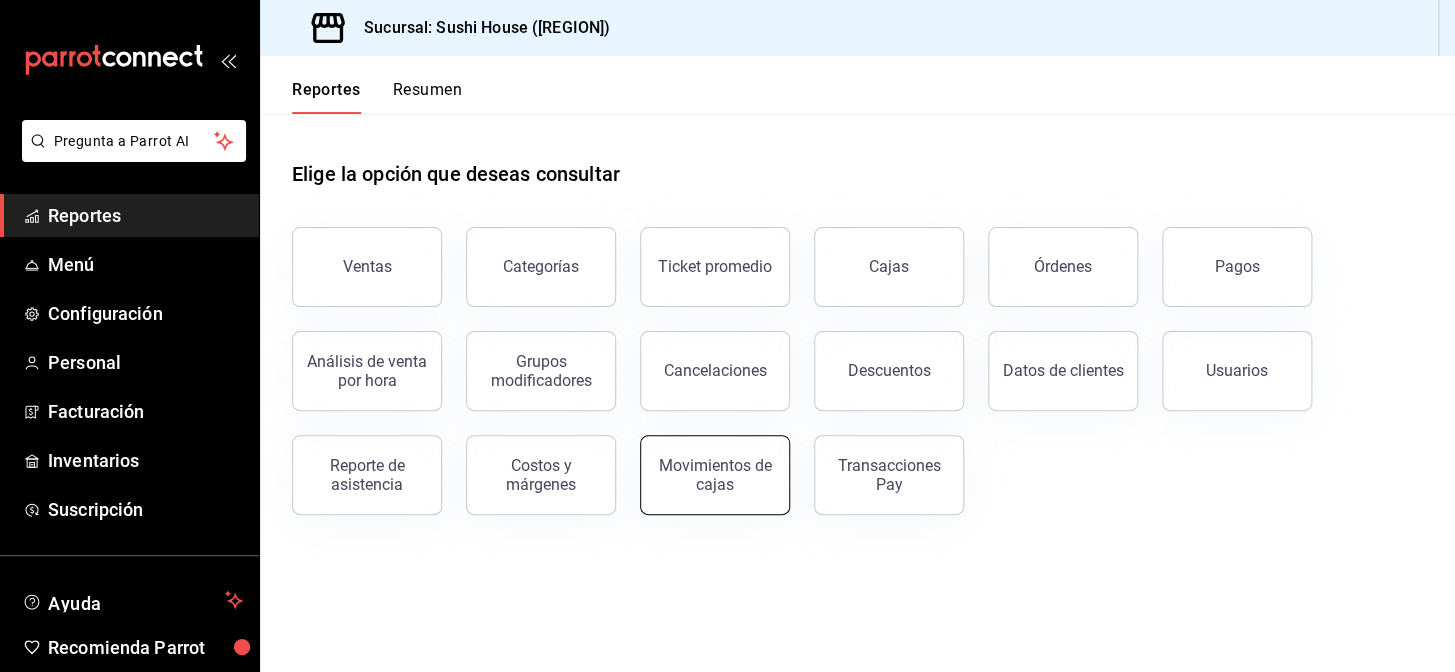 click on "Movimientos de cajas" at bounding box center (715, 475) 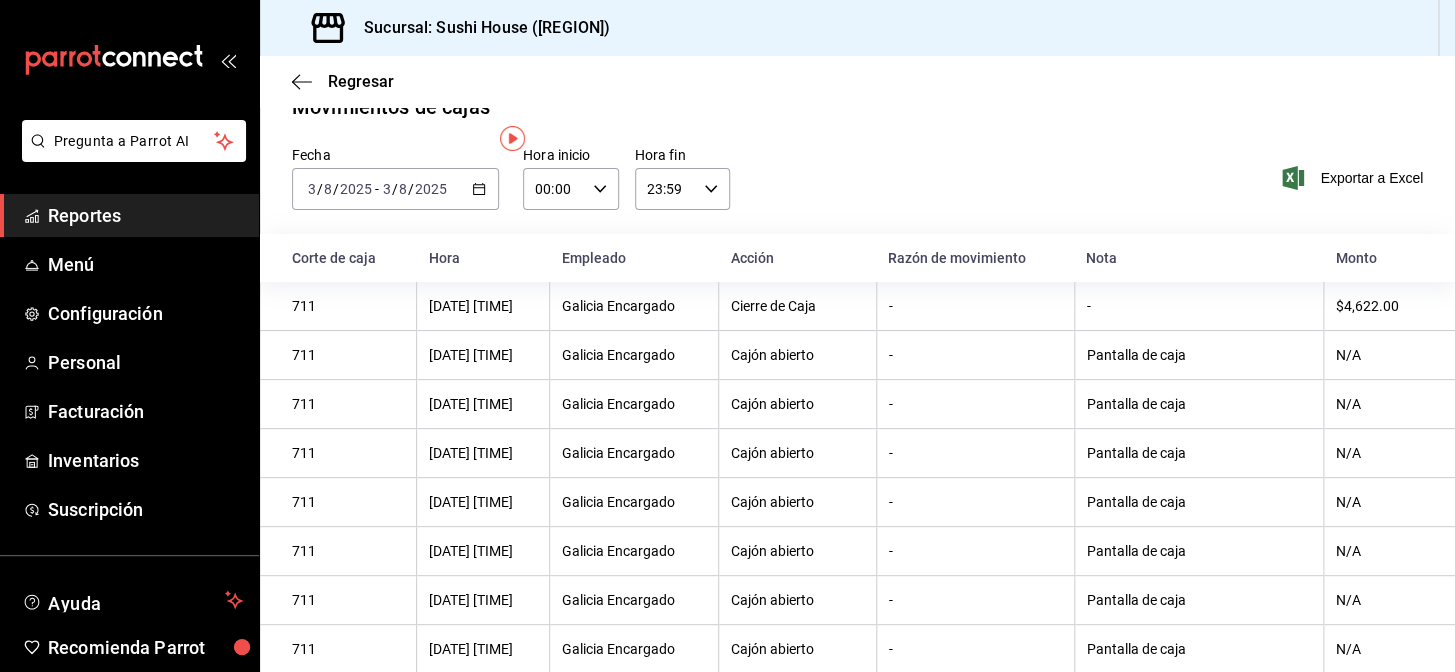 scroll, scrollTop: 0, scrollLeft: 0, axis: both 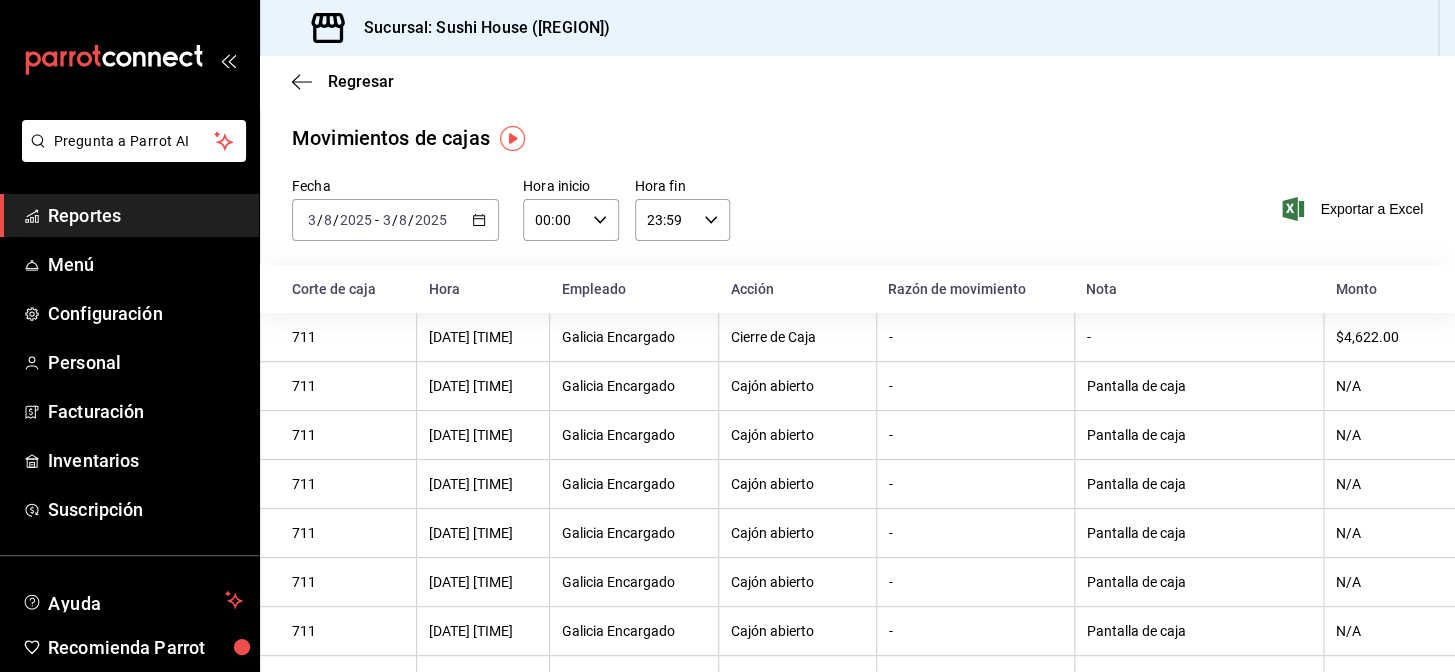 click 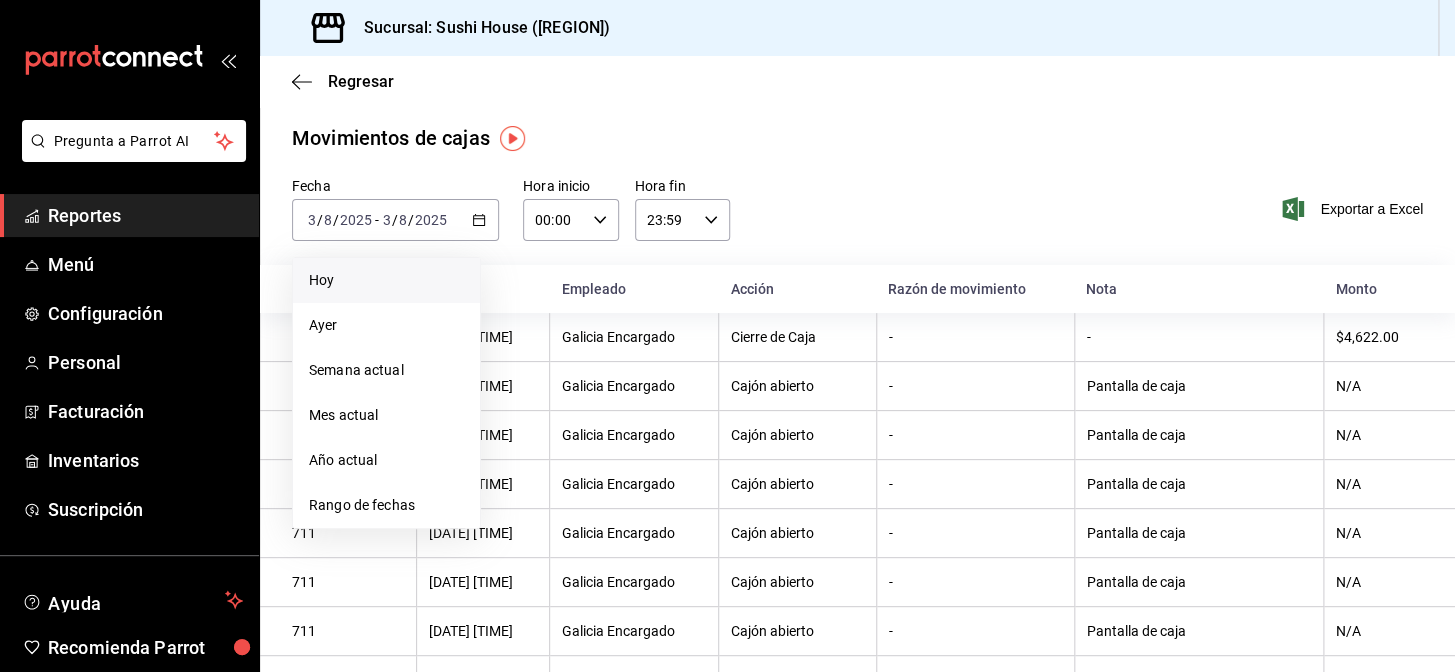 click on "Hoy" at bounding box center [386, 280] 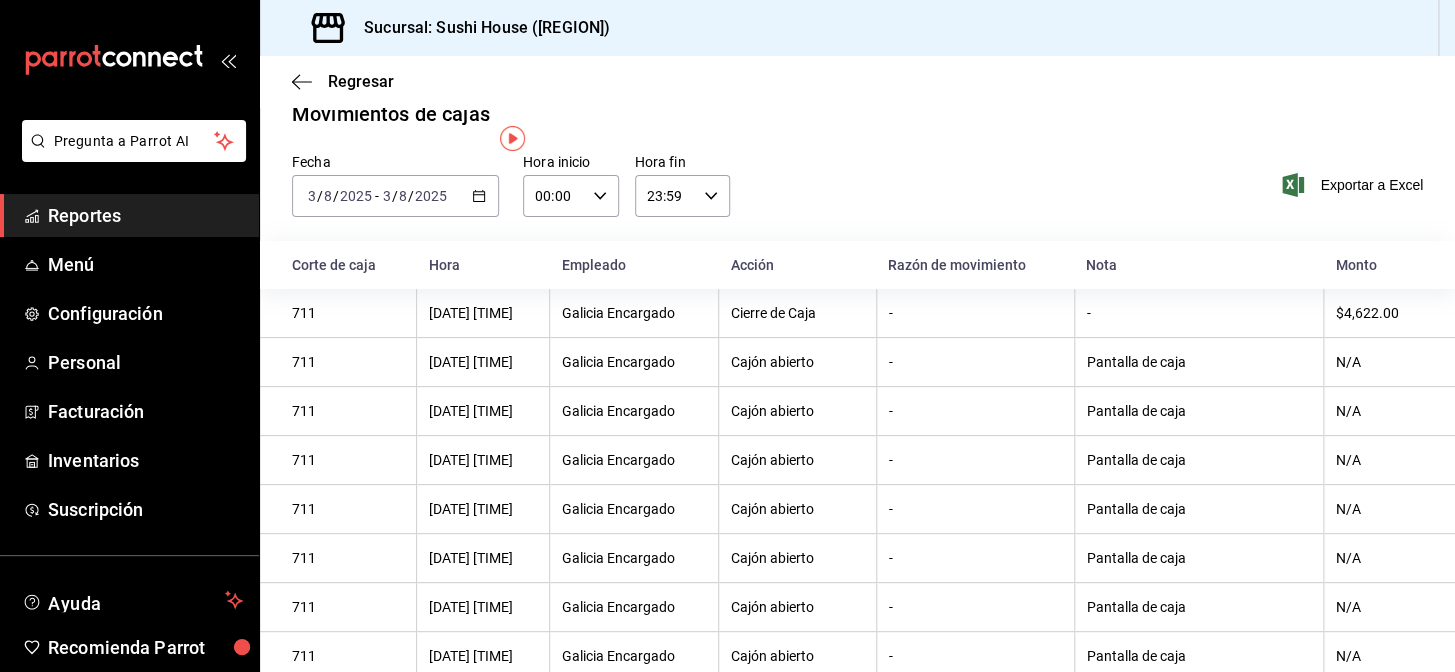 scroll, scrollTop: 0, scrollLeft: 0, axis: both 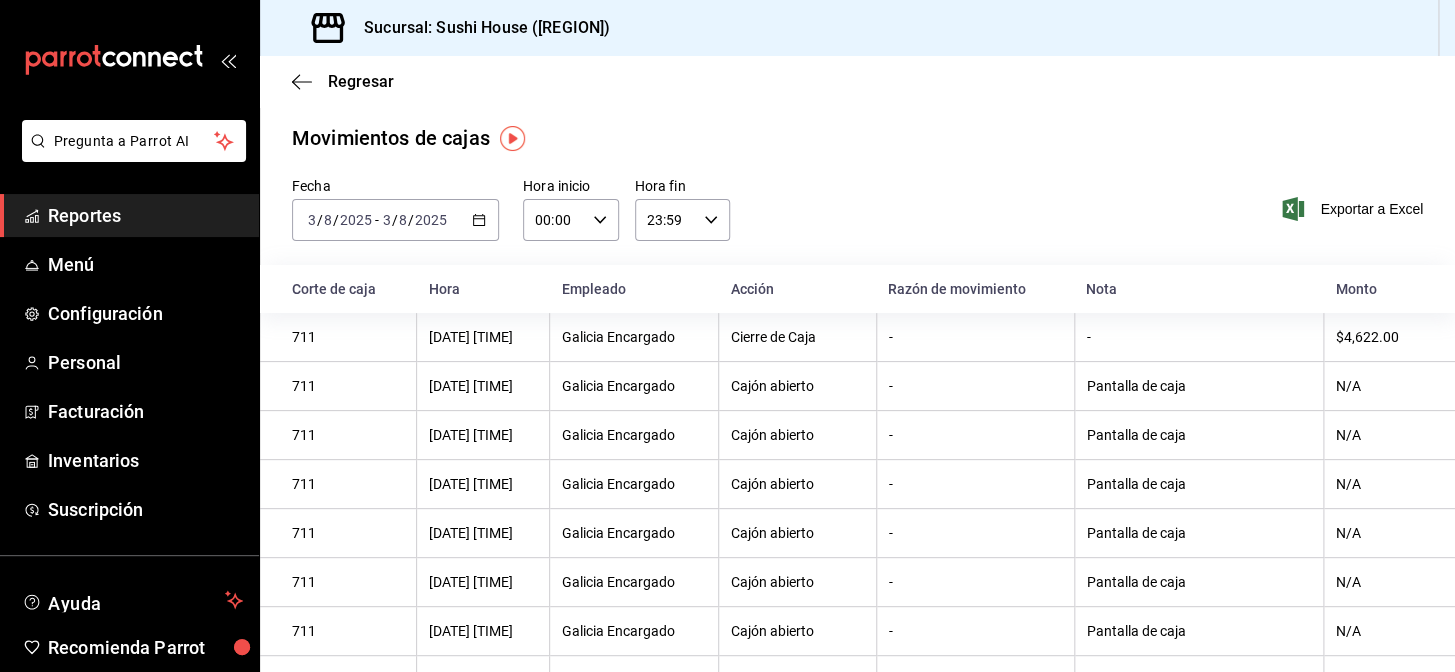 click 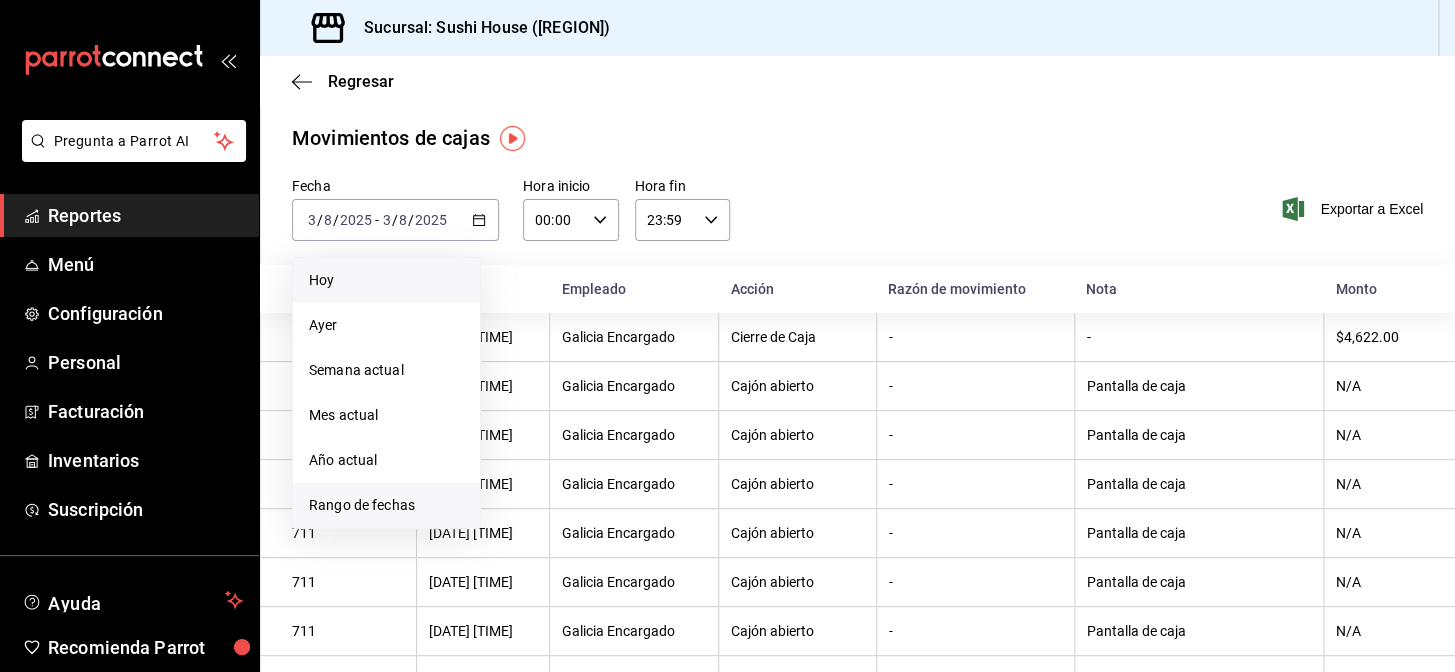 click on "Rango de fechas" at bounding box center [386, 505] 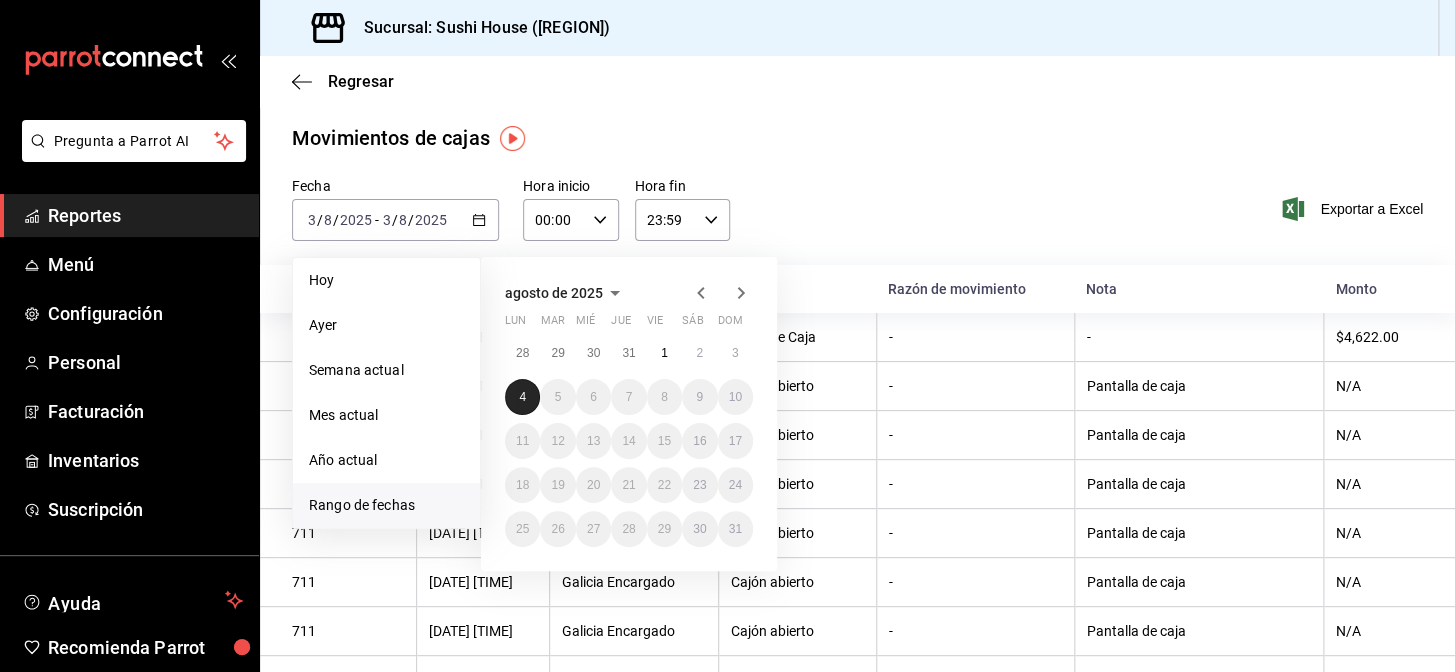 click on "4" at bounding box center [522, 397] 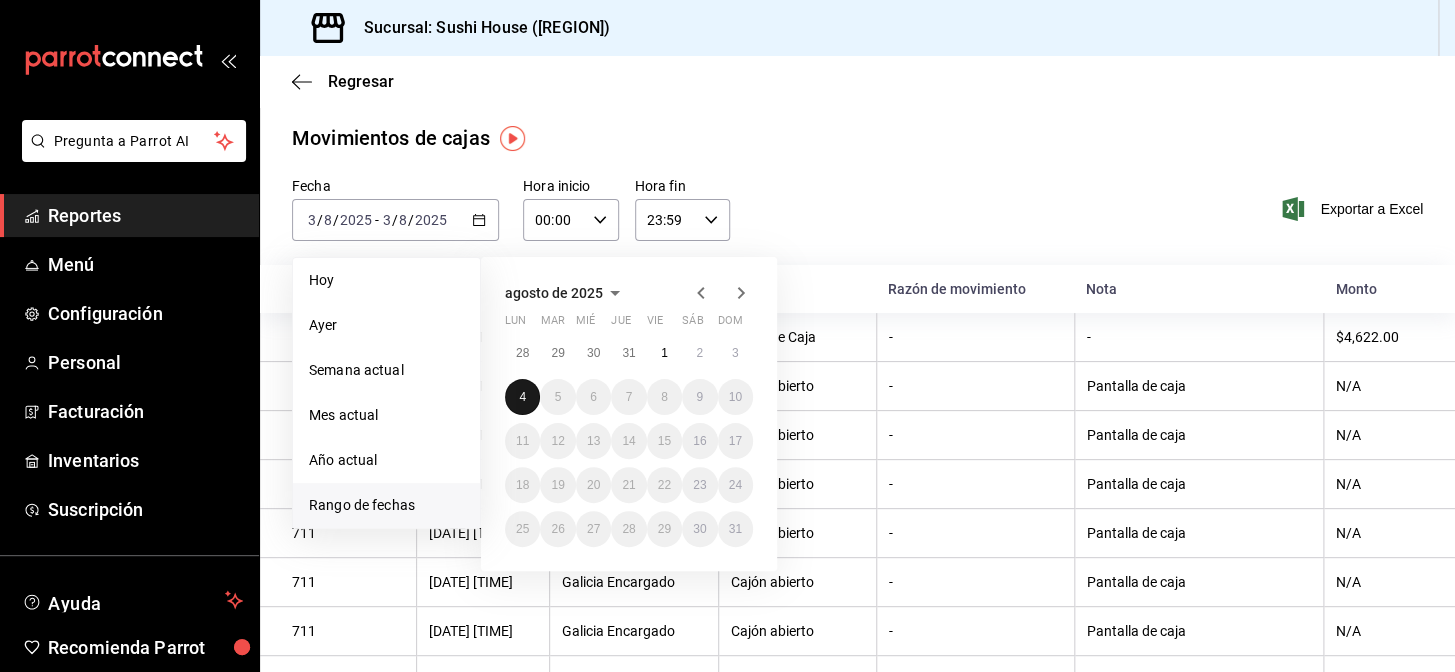 click on "4" at bounding box center [522, 397] 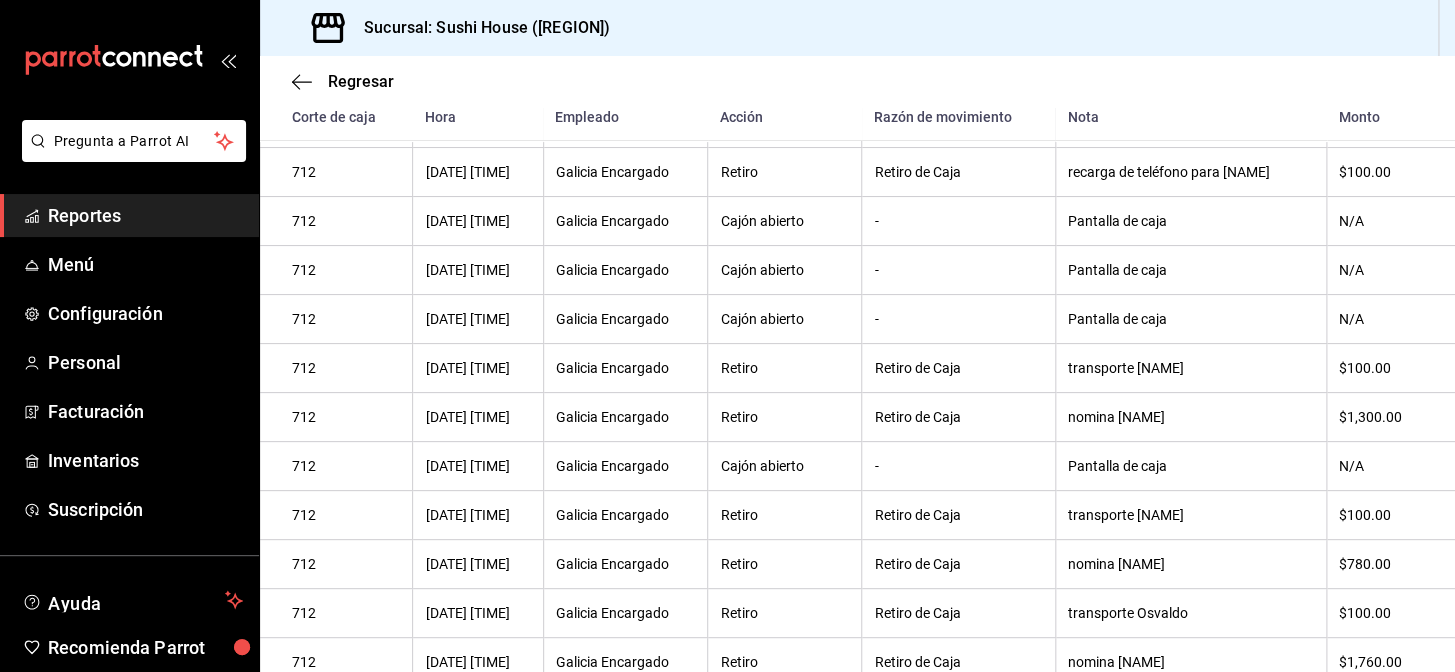scroll, scrollTop: 227, scrollLeft: 0, axis: vertical 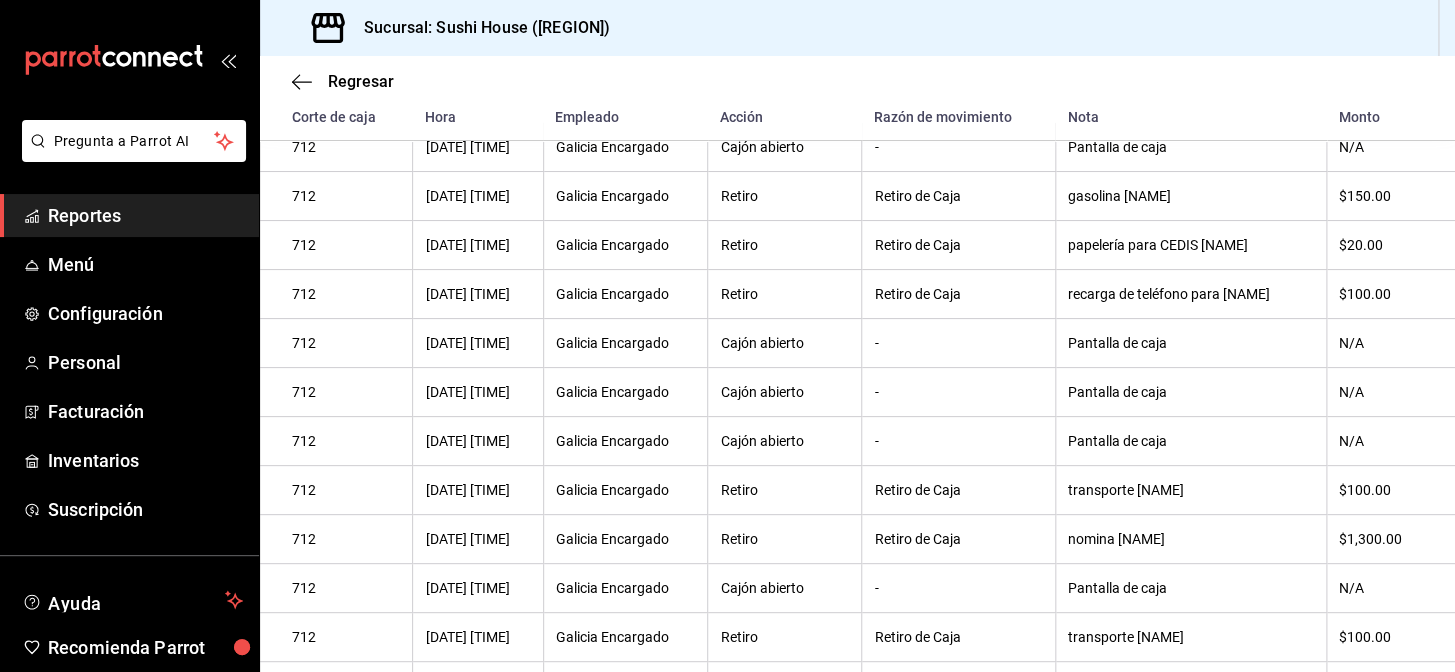 click on "$100.00" at bounding box center [1381, 294] 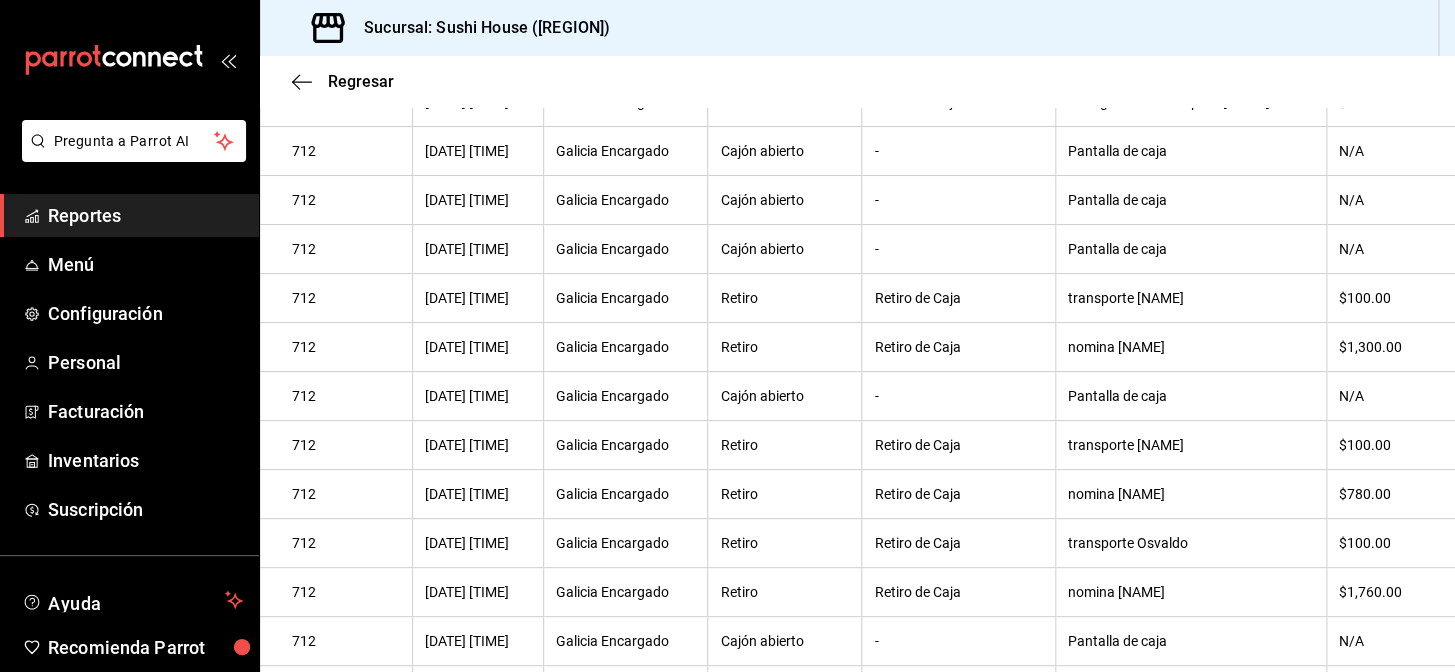 scroll, scrollTop: 590, scrollLeft: 0, axis: vertical 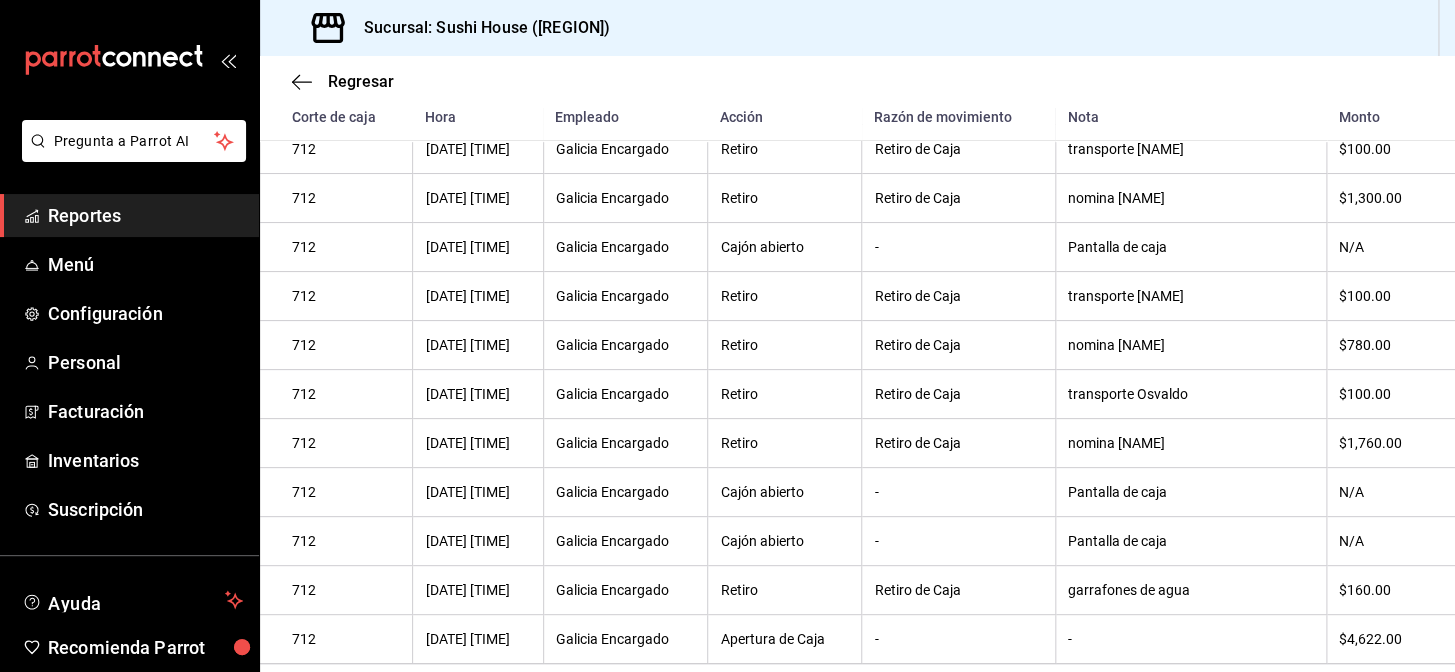 click on "Reportes" at bounding box center [145, 215] 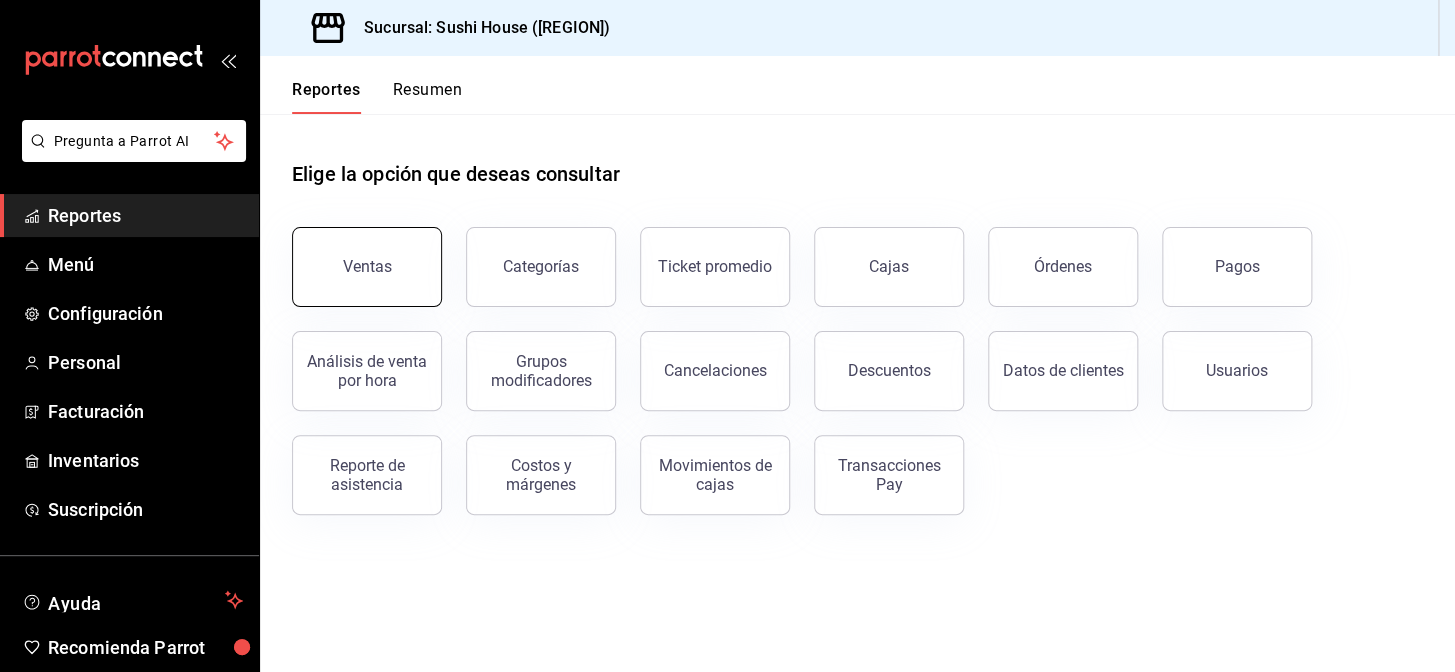 click on "Ventas" at bounding box center [367, 267] 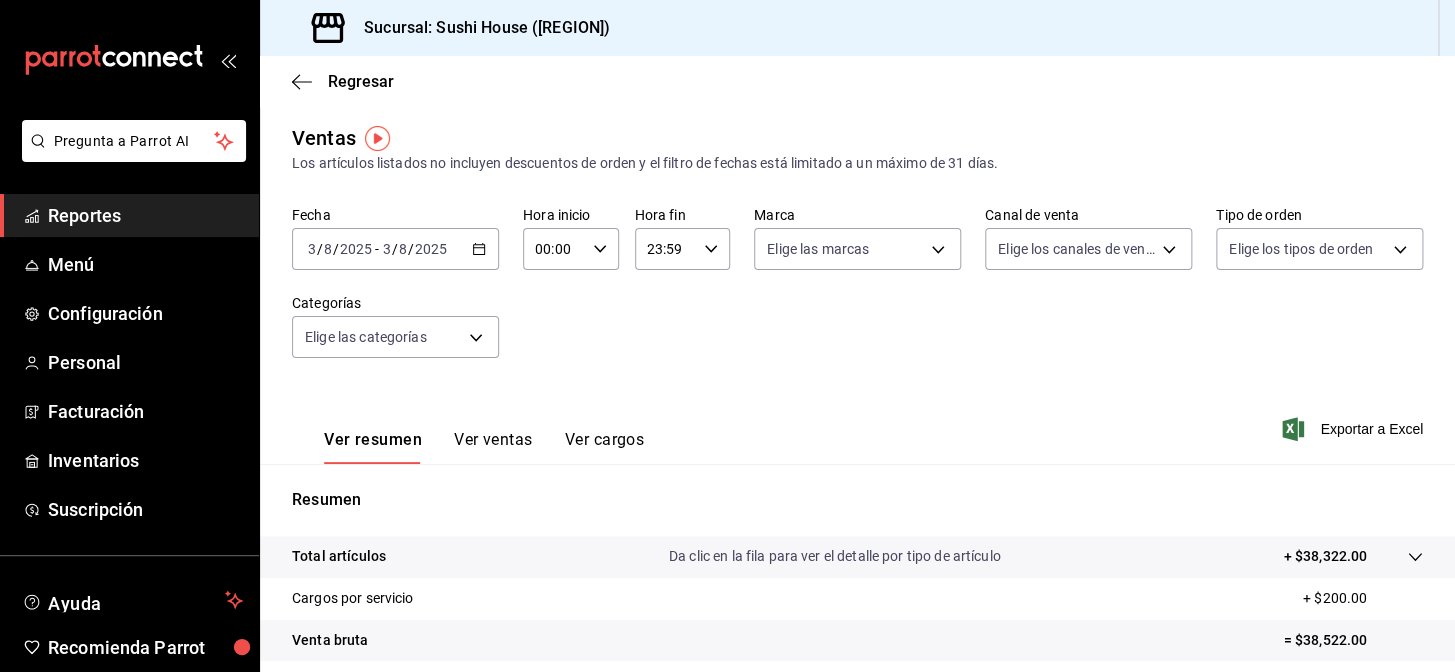 click on "Reportes" at bounding box center [145, 215] 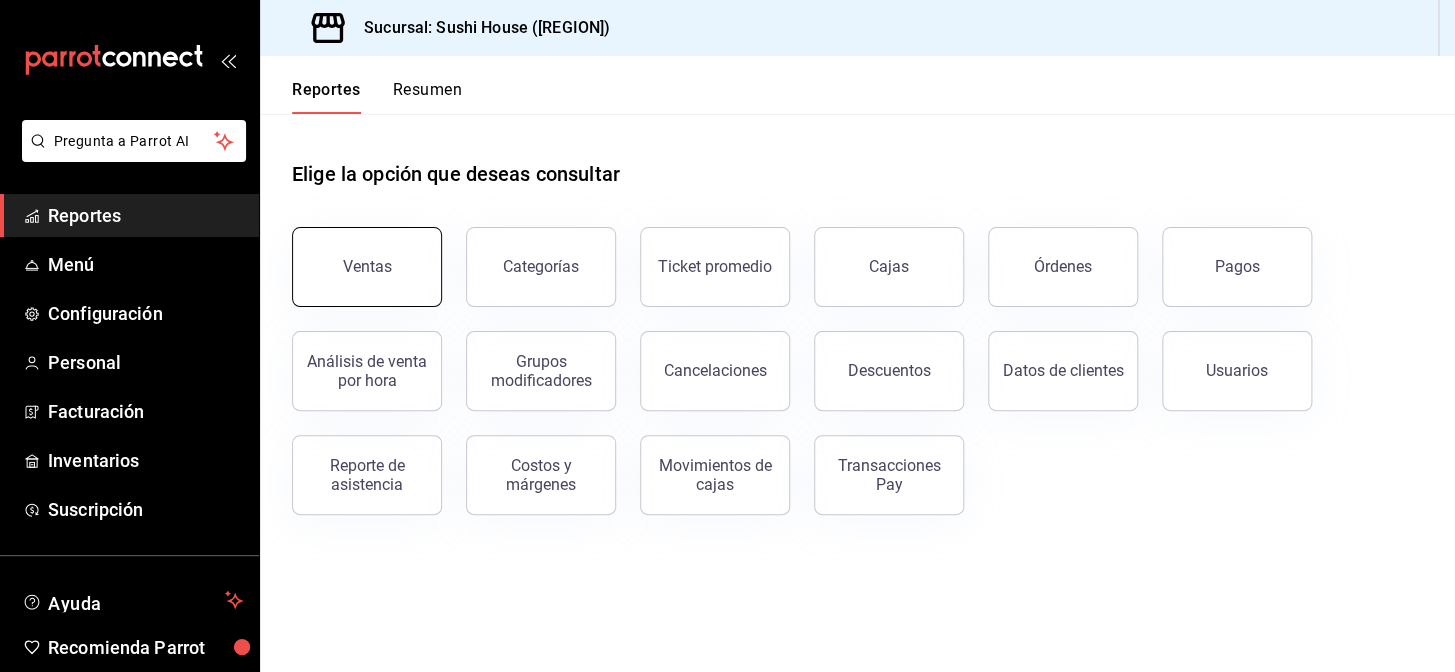 click on "Ventas" at bounding box center (367, 267) 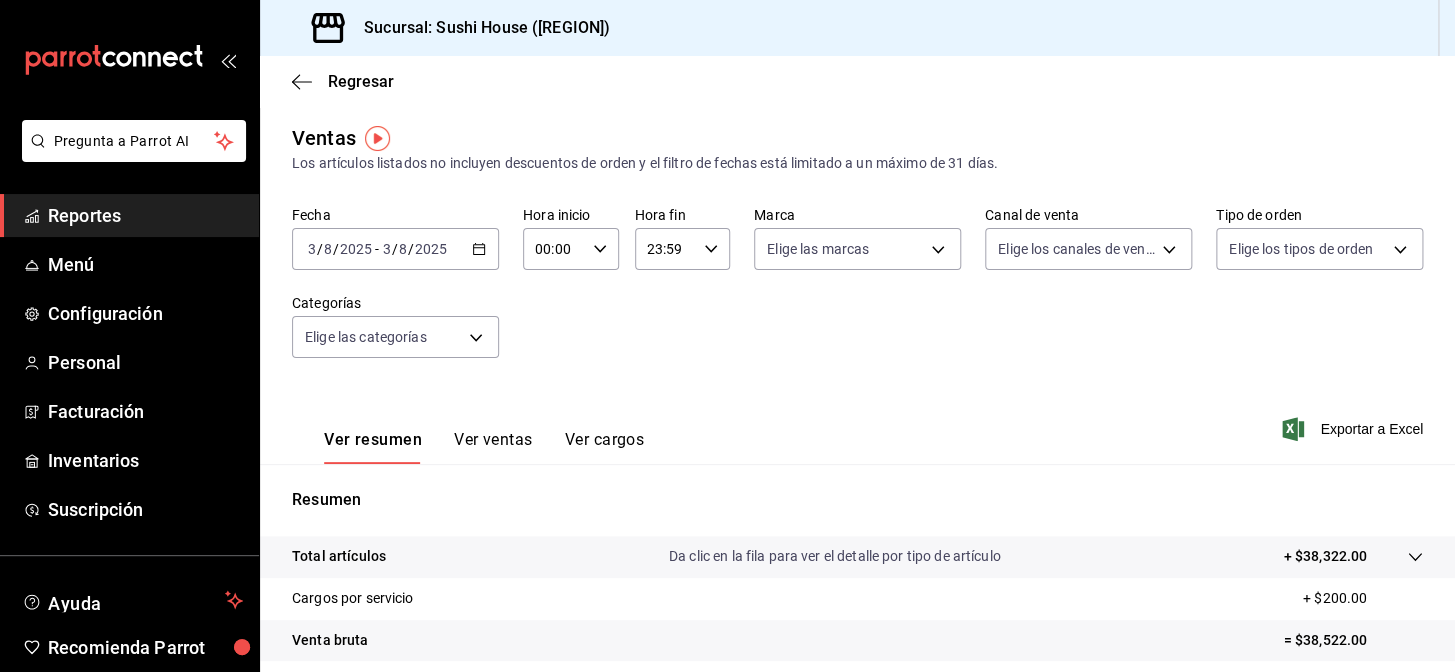 click on "Pregunta a Parrot AI" at bounding box center (129, 157) 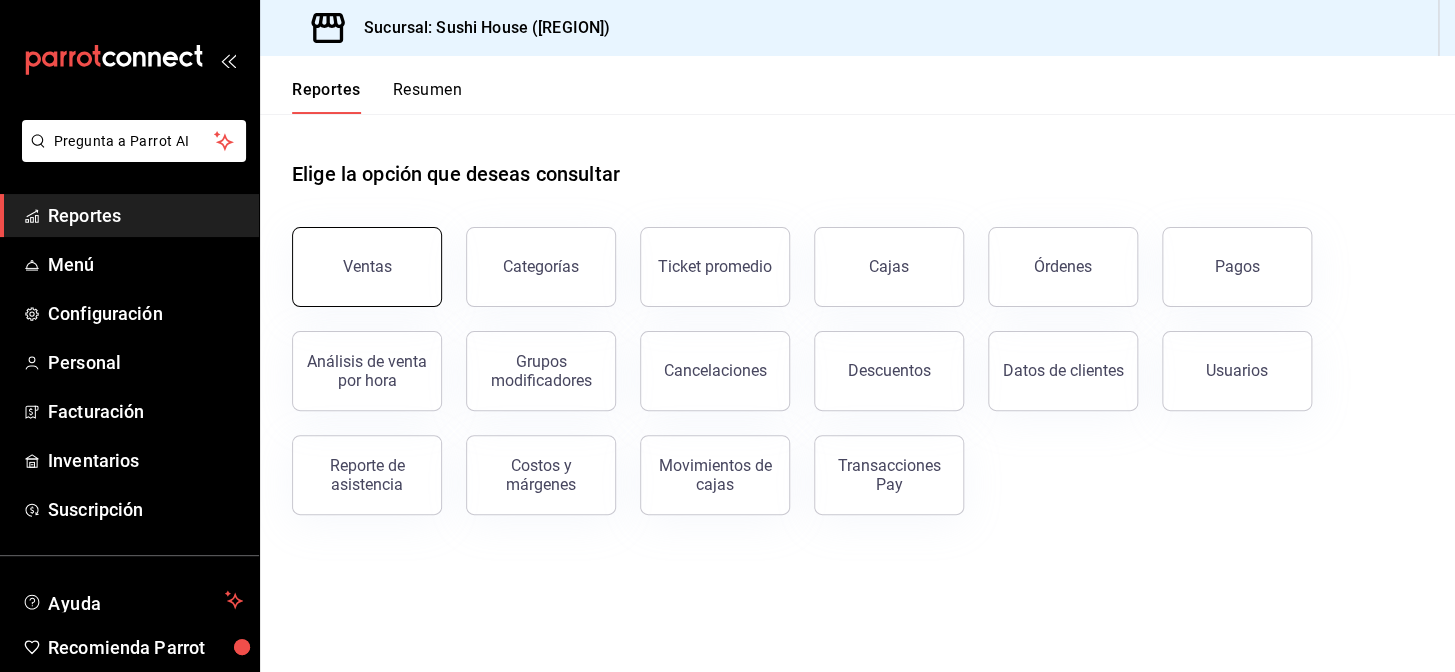 click on "Ventas" at bounding box center (367, 266) 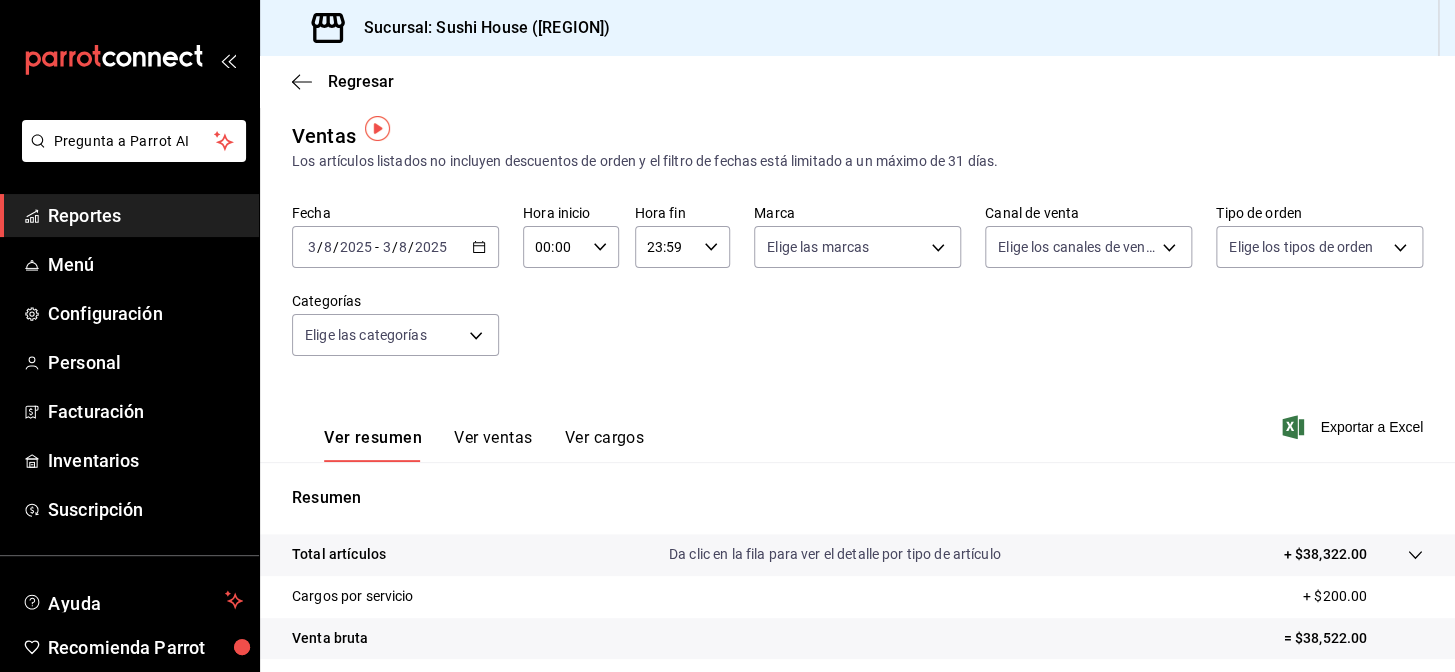 scroll, scrollTop: 0, scrollLeft: 0, axis: both 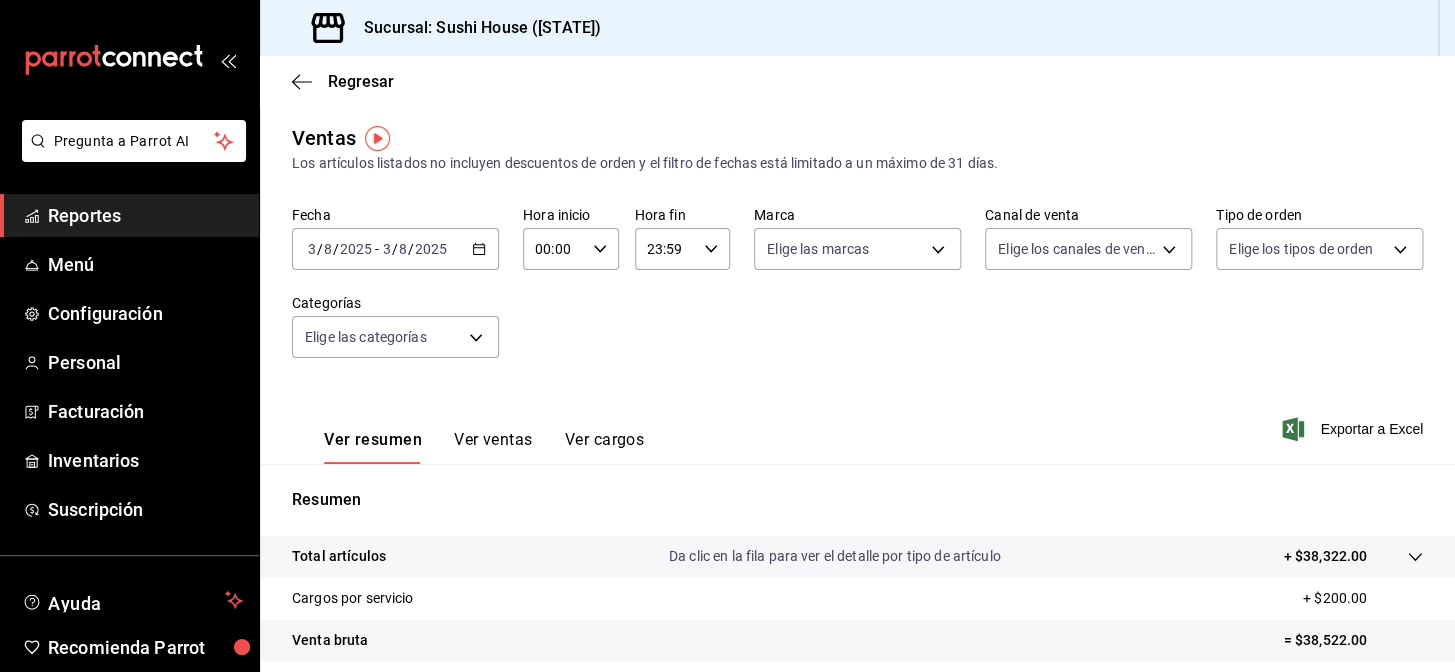 click 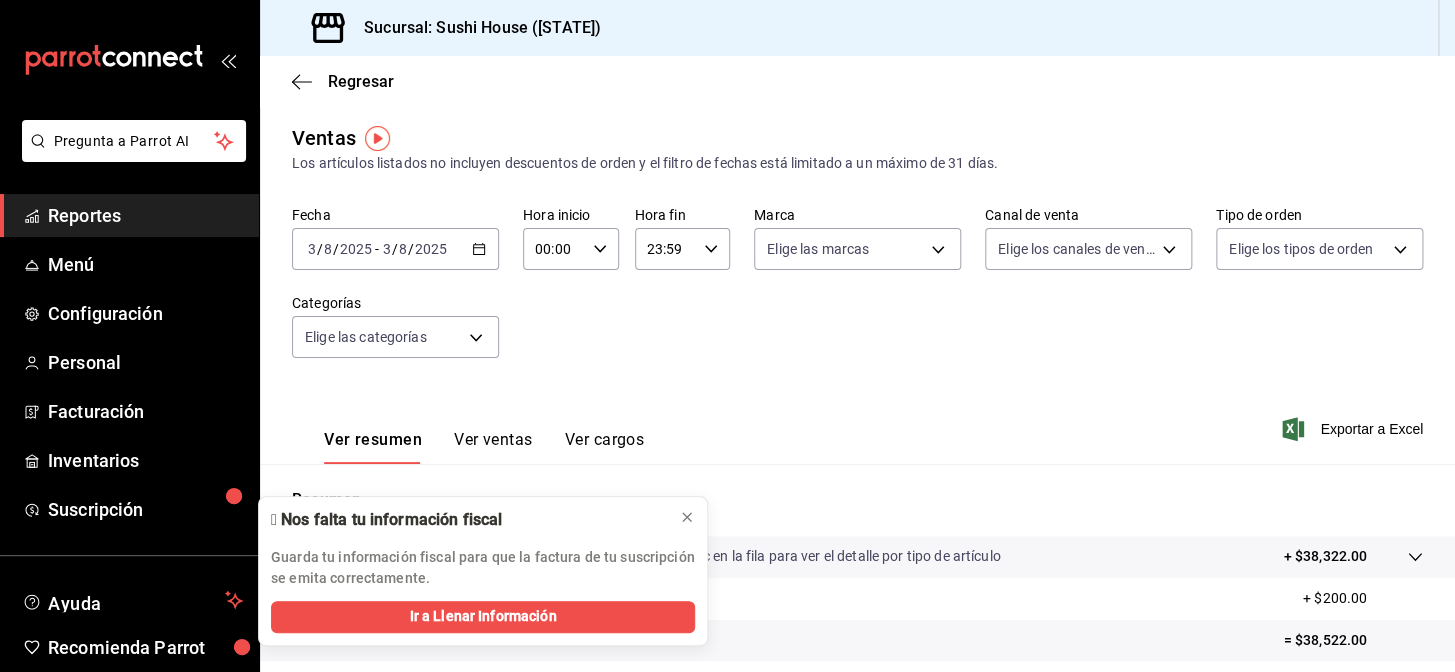 click 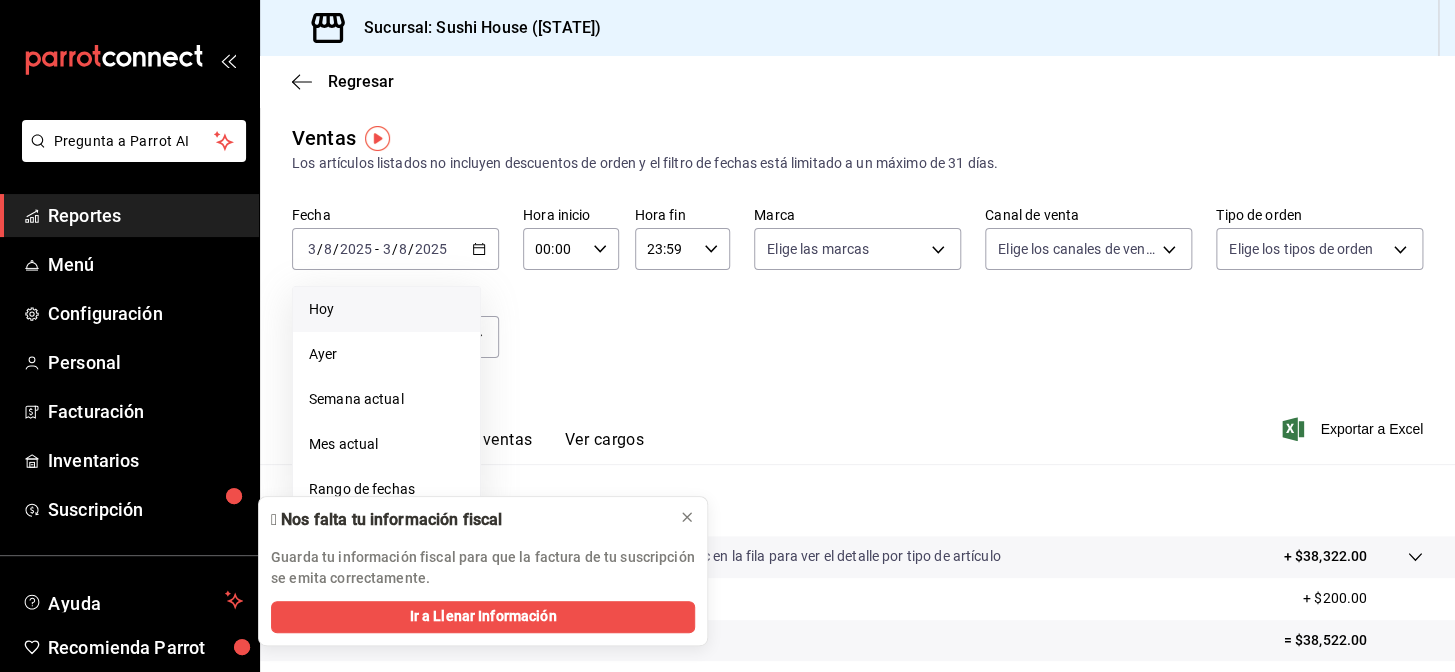 click on "Hoy" at bounding box center (386, 309) 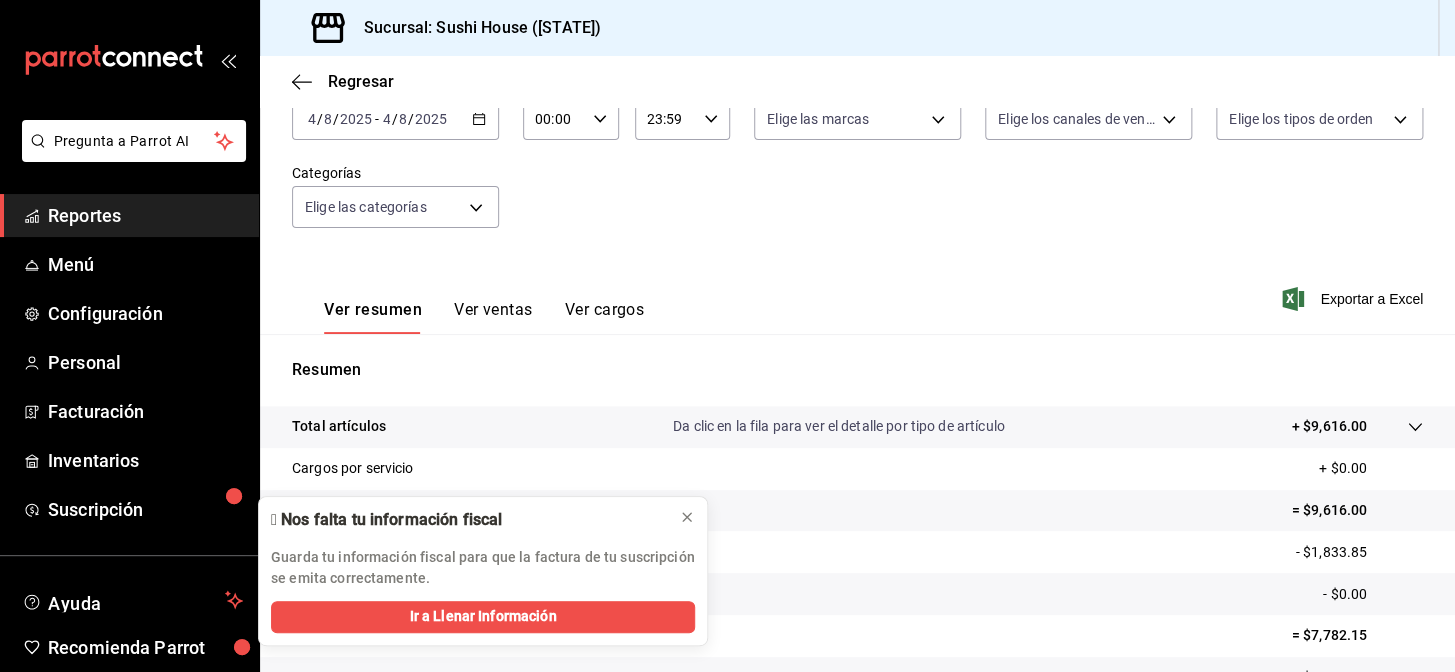scroll, scrollTop: 0, scrollLeft: 0, axis: both 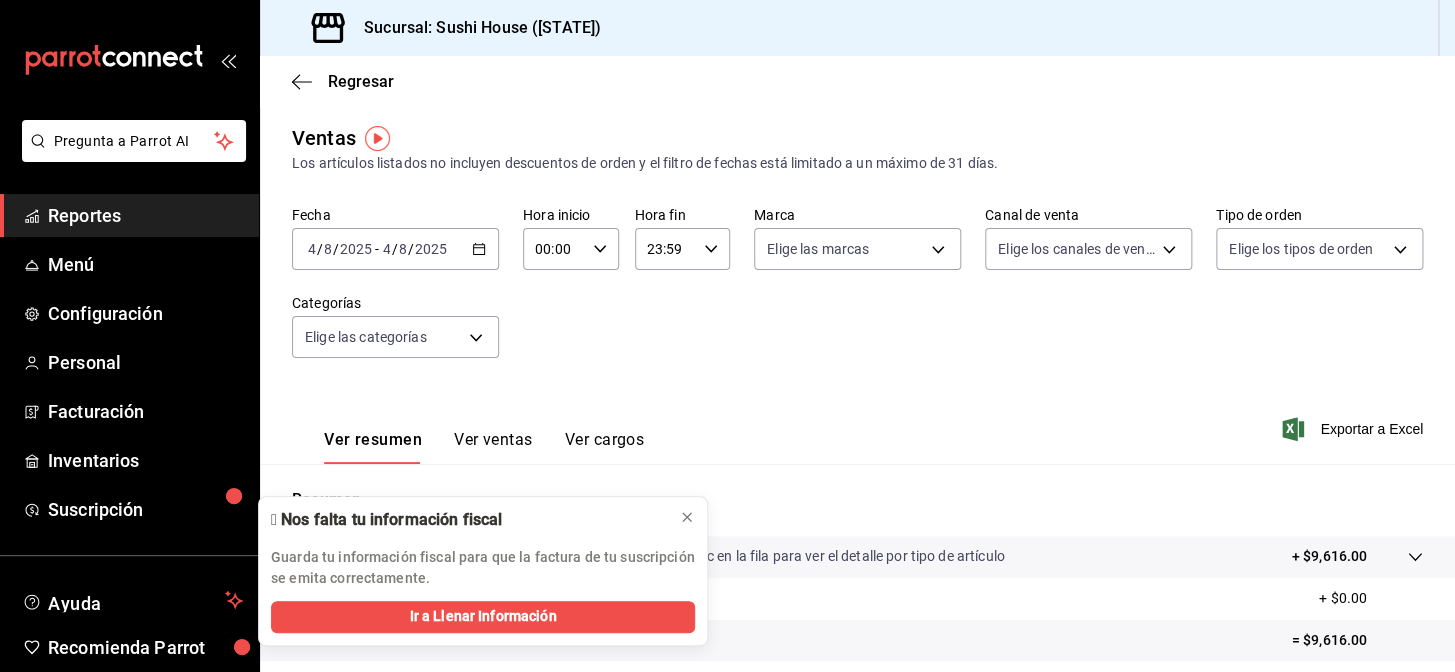 click on "Reportes" at bounding box center (145, 215) 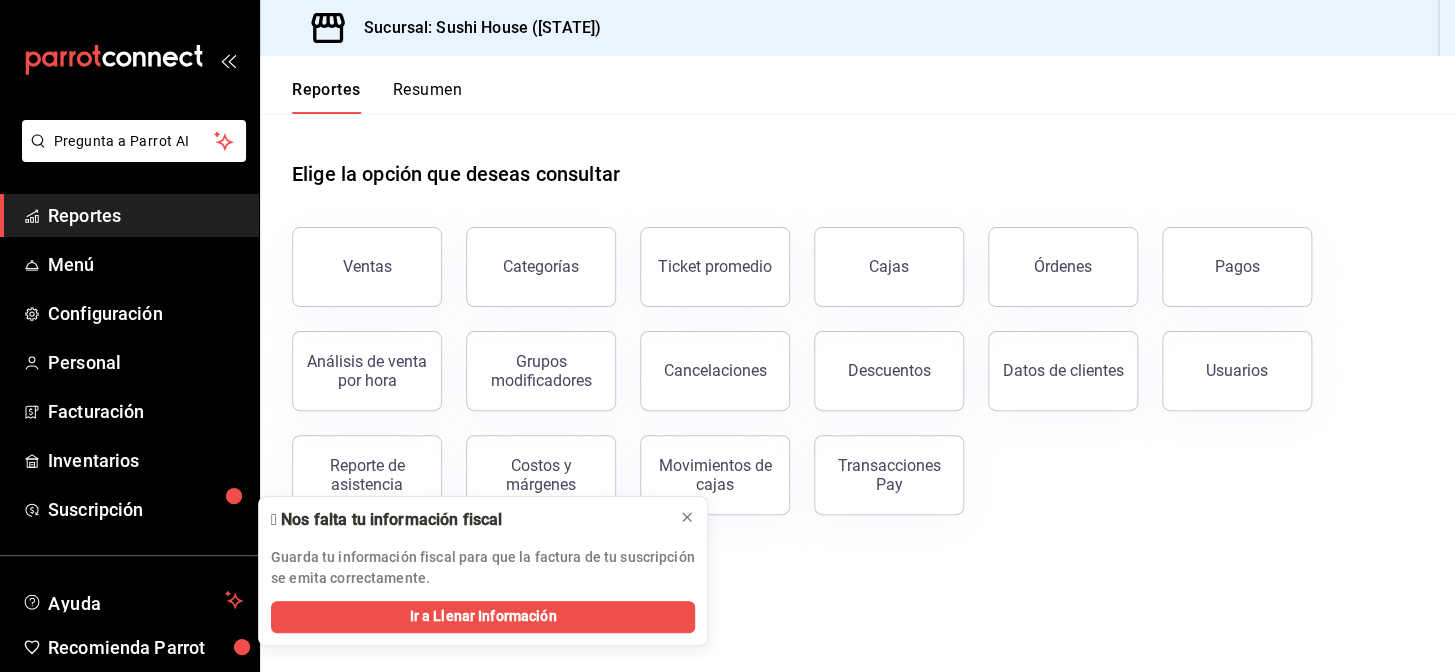 click on "Reportes Resumen" at bounding box center (361, 85) 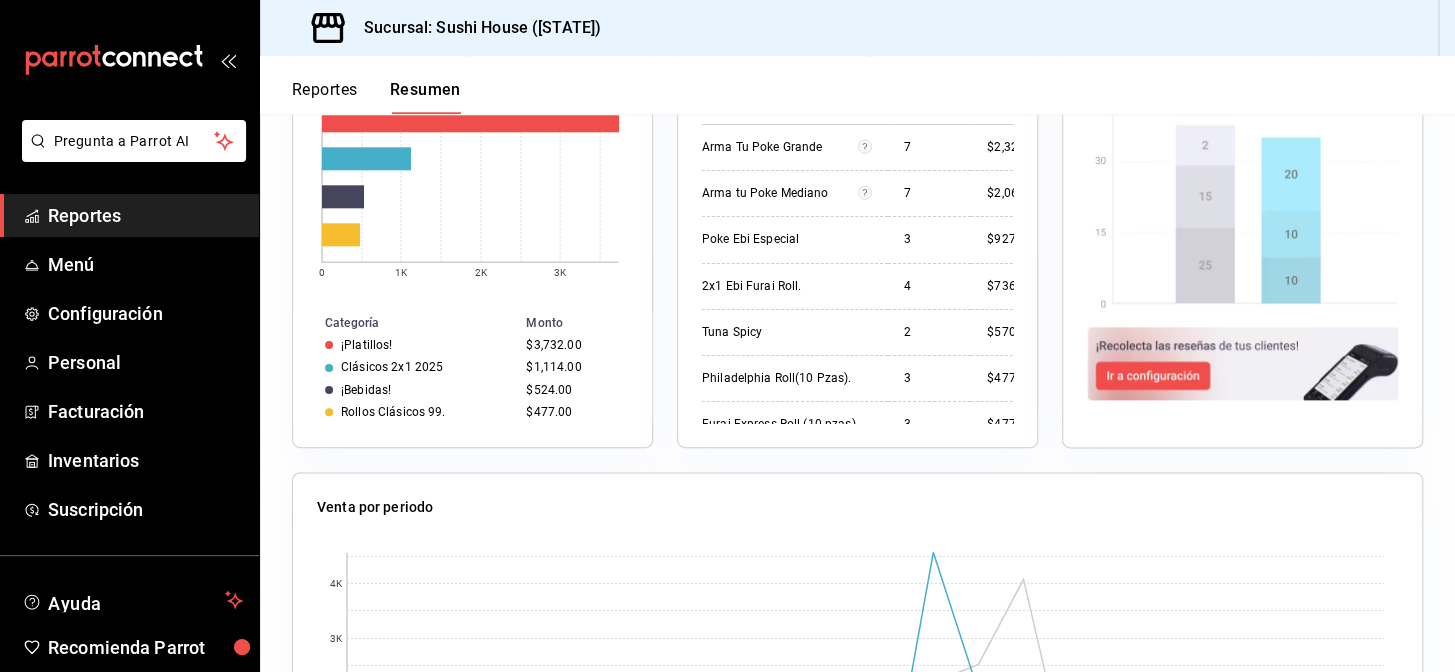 scroll, scrollTop: 187, scrollLeft: 0, axis: vertical 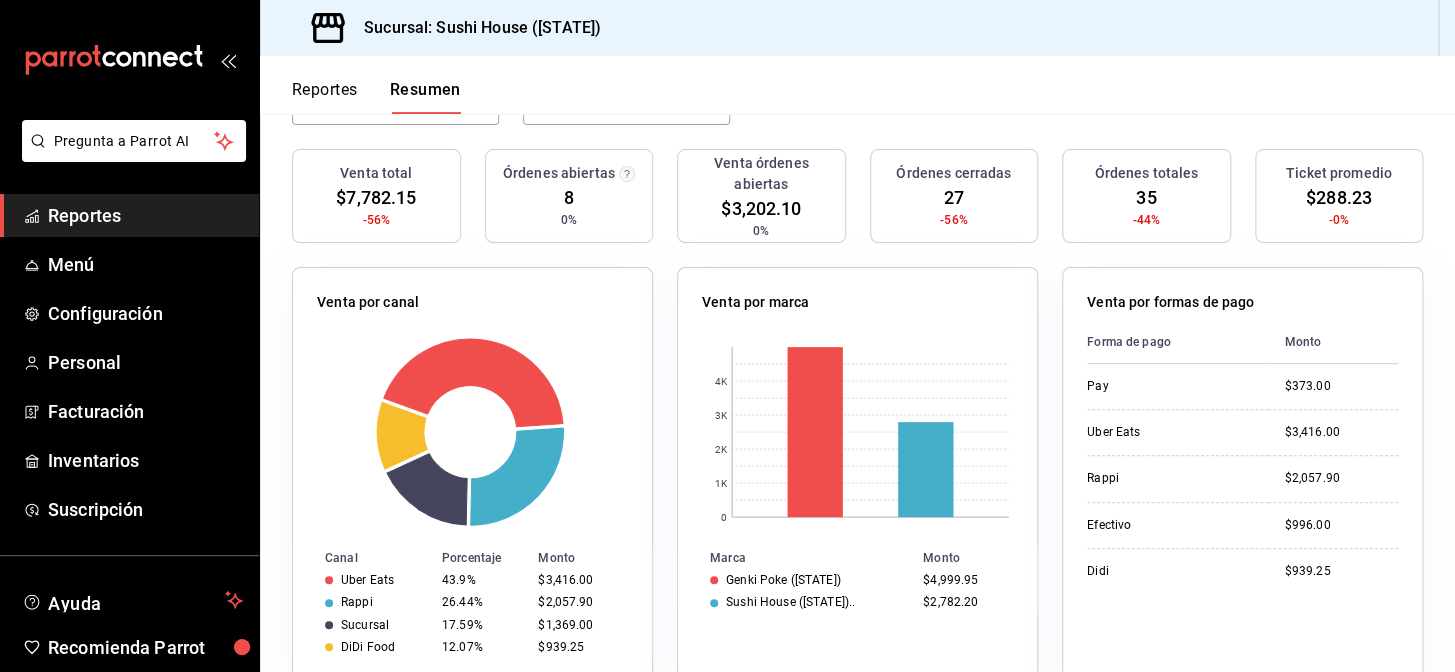click on "Reportes" at bounding box center (145, 215) 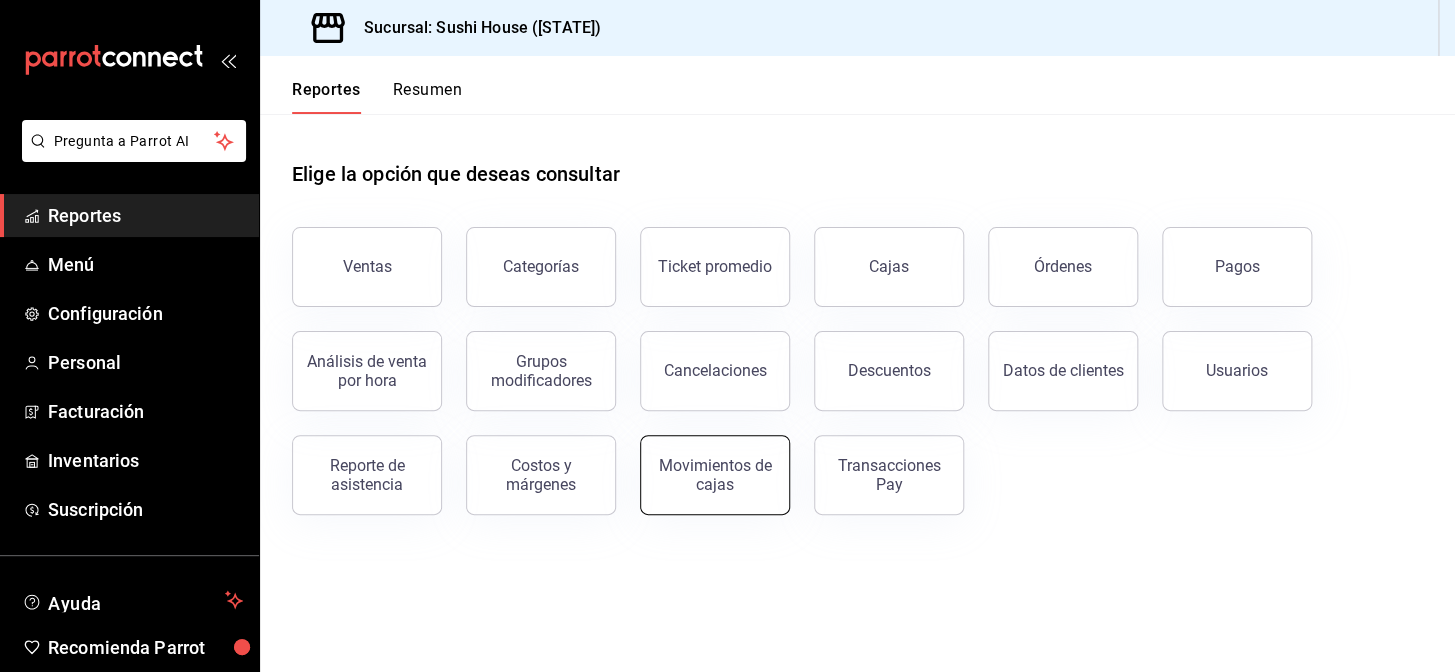 click on "Movimientos de cajas" at bounding box center (715, 475) 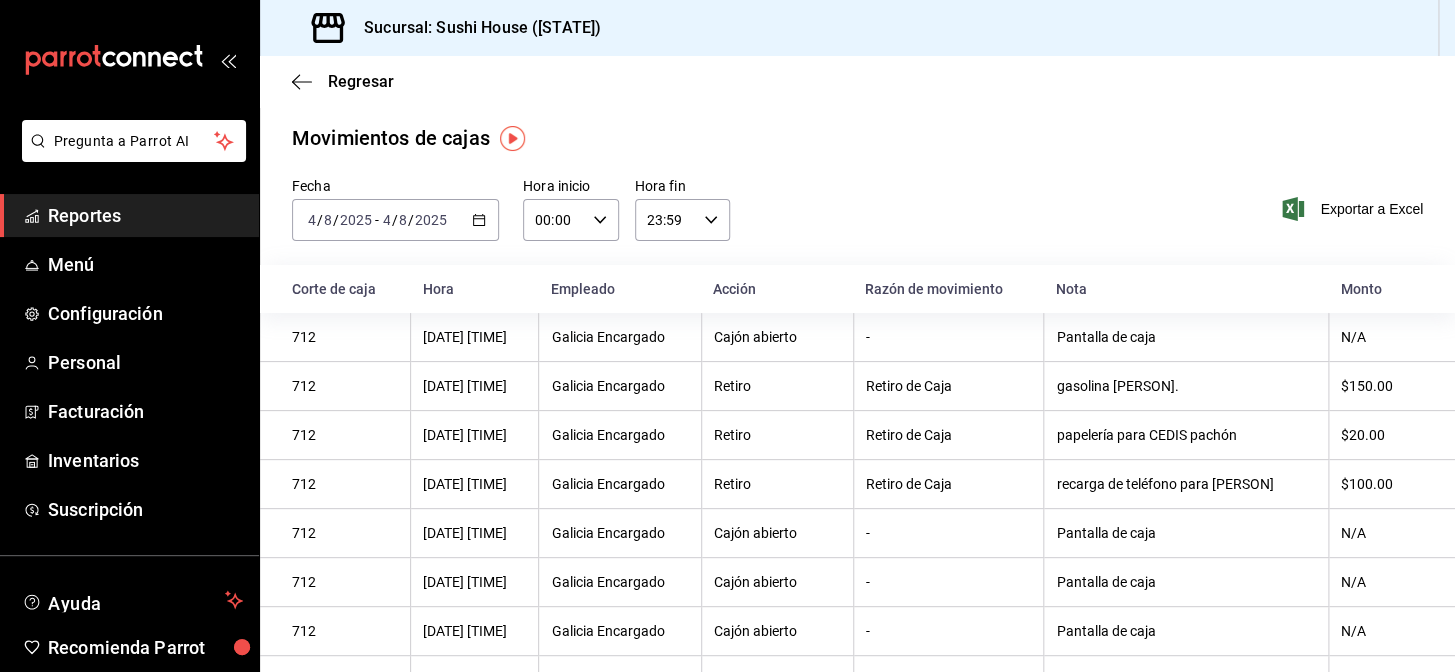 click on "Reportes" at bounding box center [145, 215] 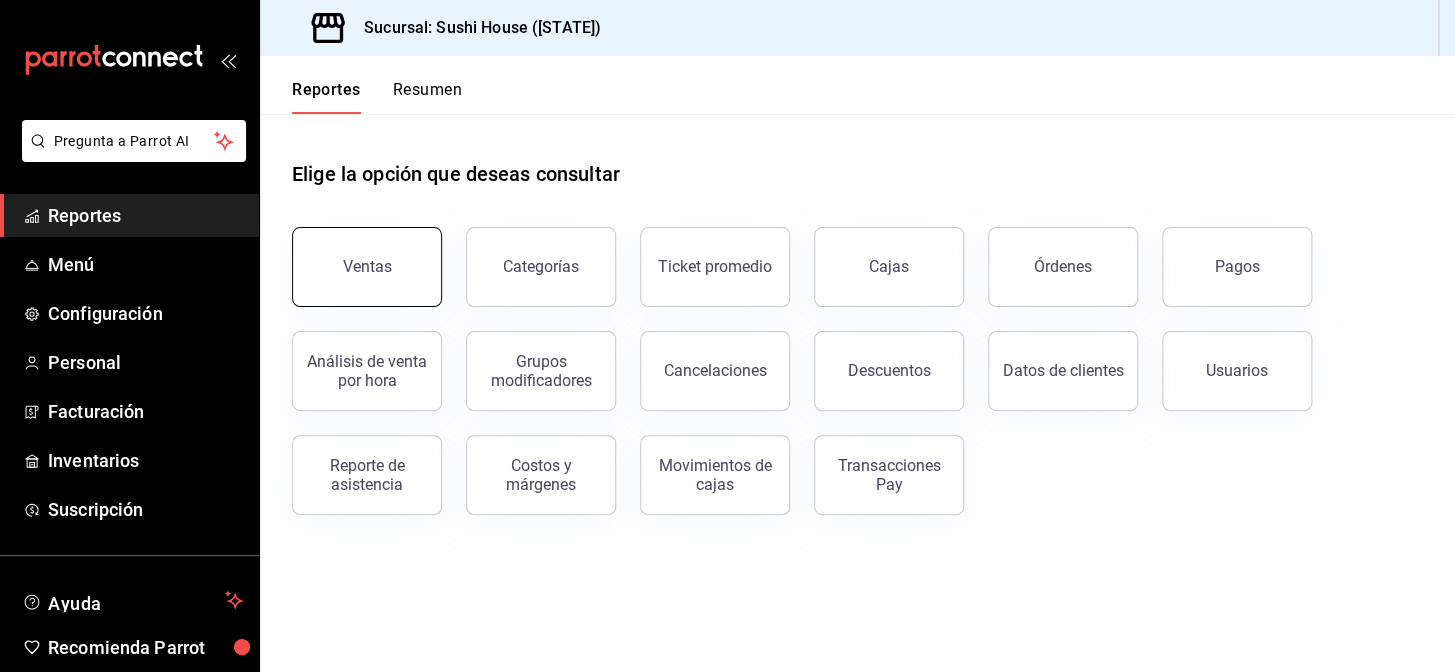 click on "Ventas" at bounding box center (367, 267) 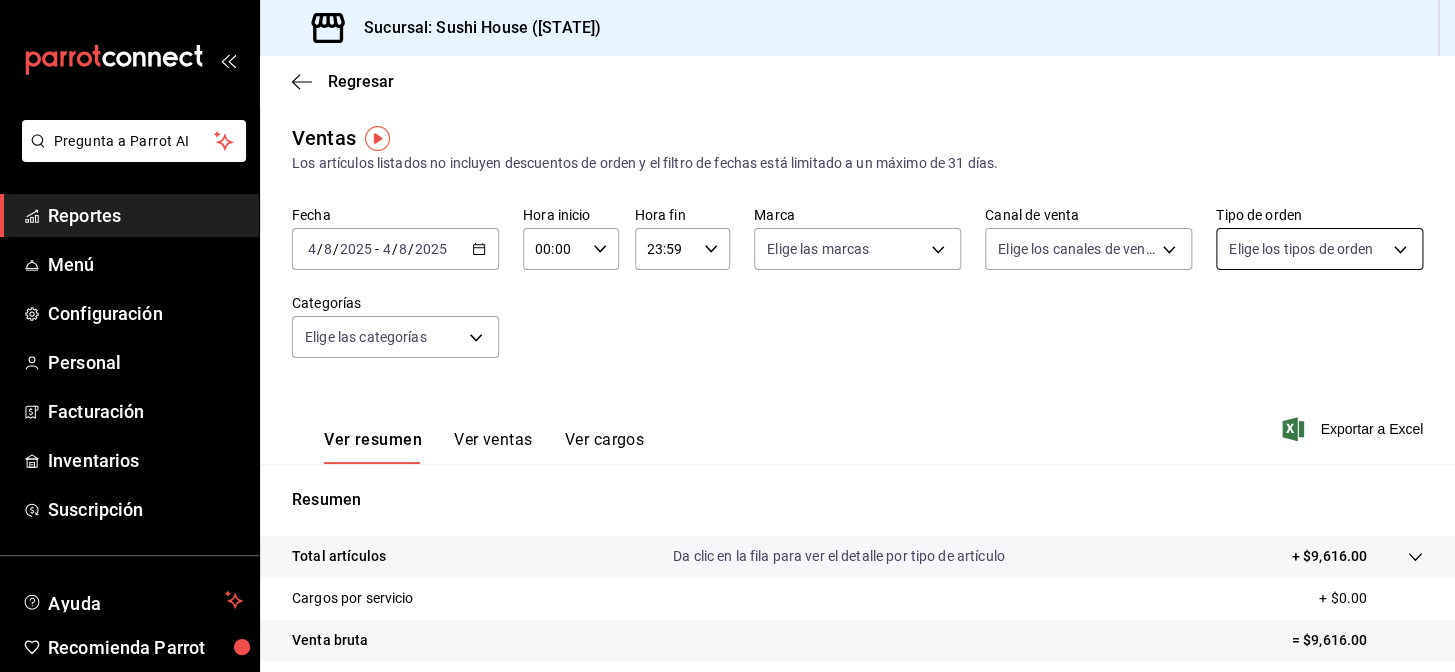 click on "Pregunta a Parrot AI Reportes   Menú   Configuración   Personal   Facturación   Inventarios   Suscripción   Ayuda Recomienda Parrot   [STATE] Encargado   Sugerir nueva función   Sucursal: Sushi House ([STATE]) Regresar Ventas Los artículos listados no incluyen descuentos de orden y el filtro de fechas está limitado a un máximo de 31 días. Fecha 2025-08-04 4 / 8 / 2025 - 2025-08-04 4 / 8 / 2025 Hora inicio 00:00 Hora inicio Hora fin 23:59 Hora fin Marca Elige las marcas Canal de venta Elige los canales de venta Tipo de orden Elige los tipos de orden Categorías Elige las categorías Ver resumen Ver ventas Ver cargos Exportar a Excel Resumen Total artículos Da clic en la fila para ver el detalle por tipo de artículo + $9,616.00 Cargos por servicio + $0.00 Venta bruta = $9,616.00 Descuentos totales - $1,833.85 Certificados de regalo - $0.00 Venta total = $7,782.15 Impuestos - $1,073.40 Venta neta = $6,708.75 Pregunta a Parrot AI Reportes   Menú   Configuración   Personal   Facturación" at bounding box center (727, 336) 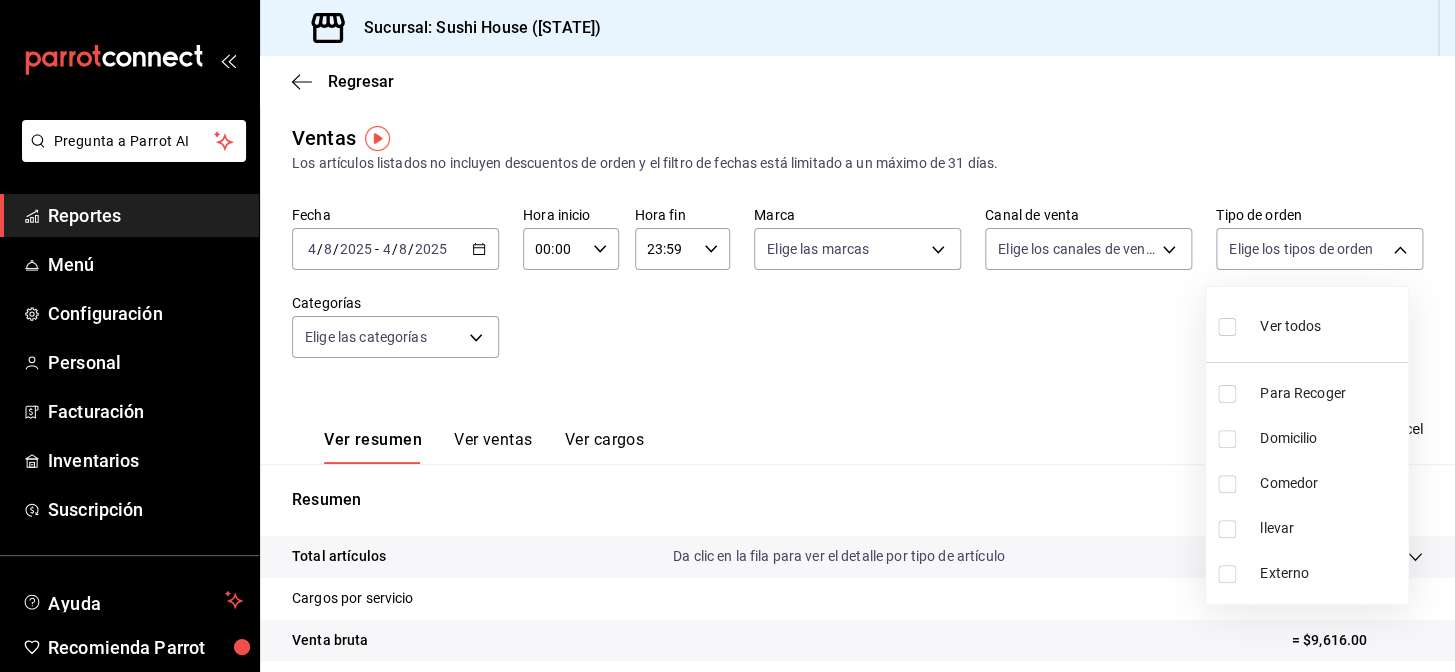 click on "Para Recoger" at bounding box center [1307, 393] 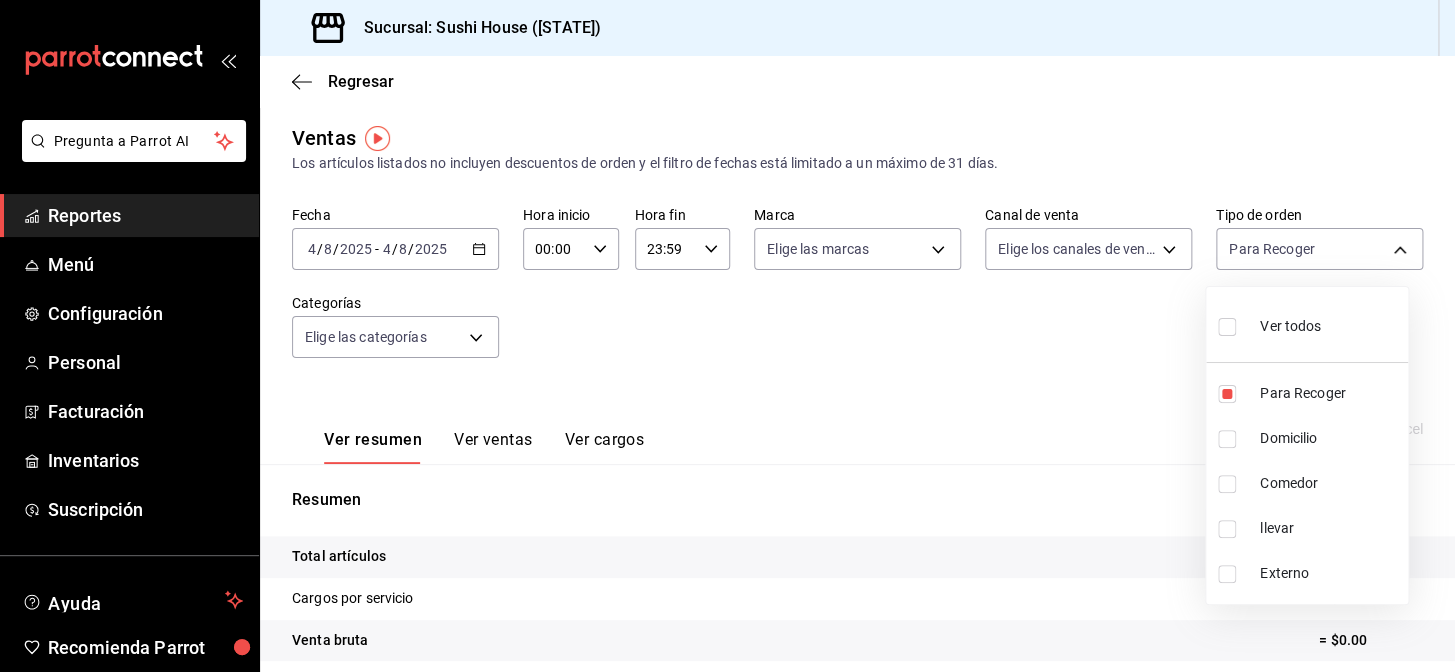 click at bounding box center [1227, 439] 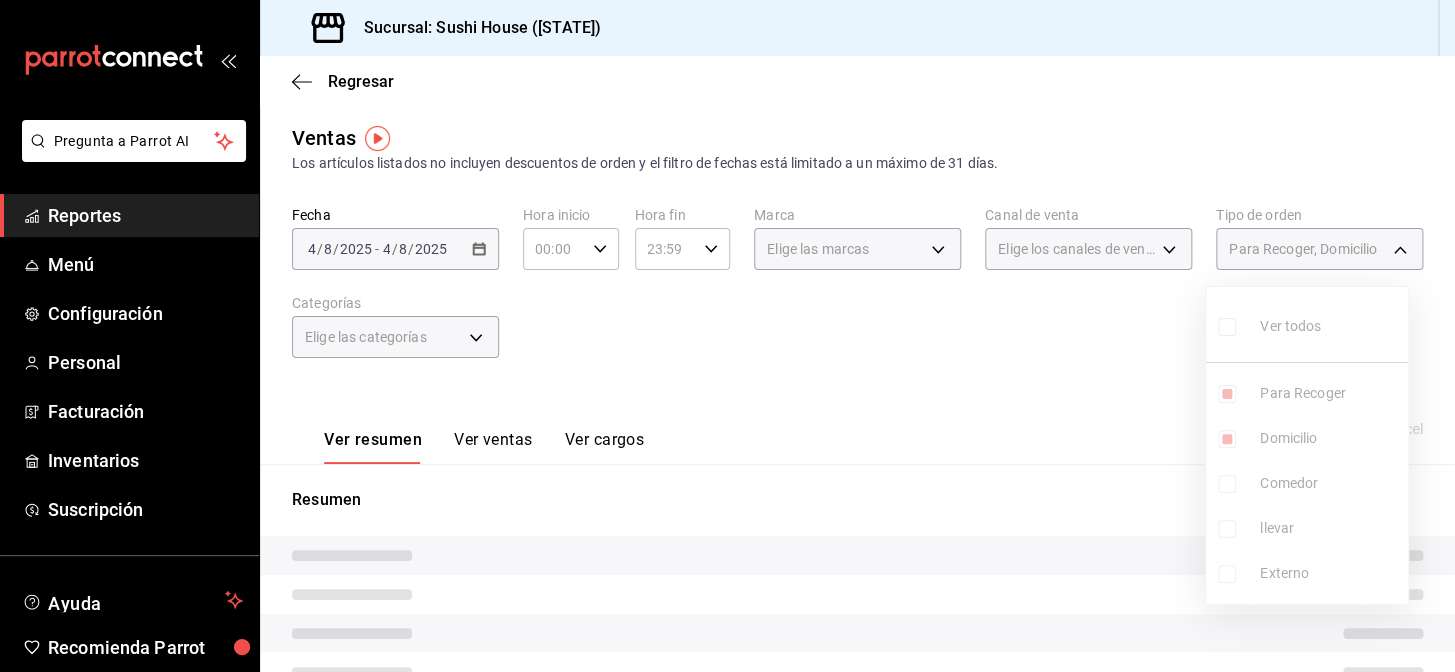 click on "Comedor" at bounding box center [1307, 483] 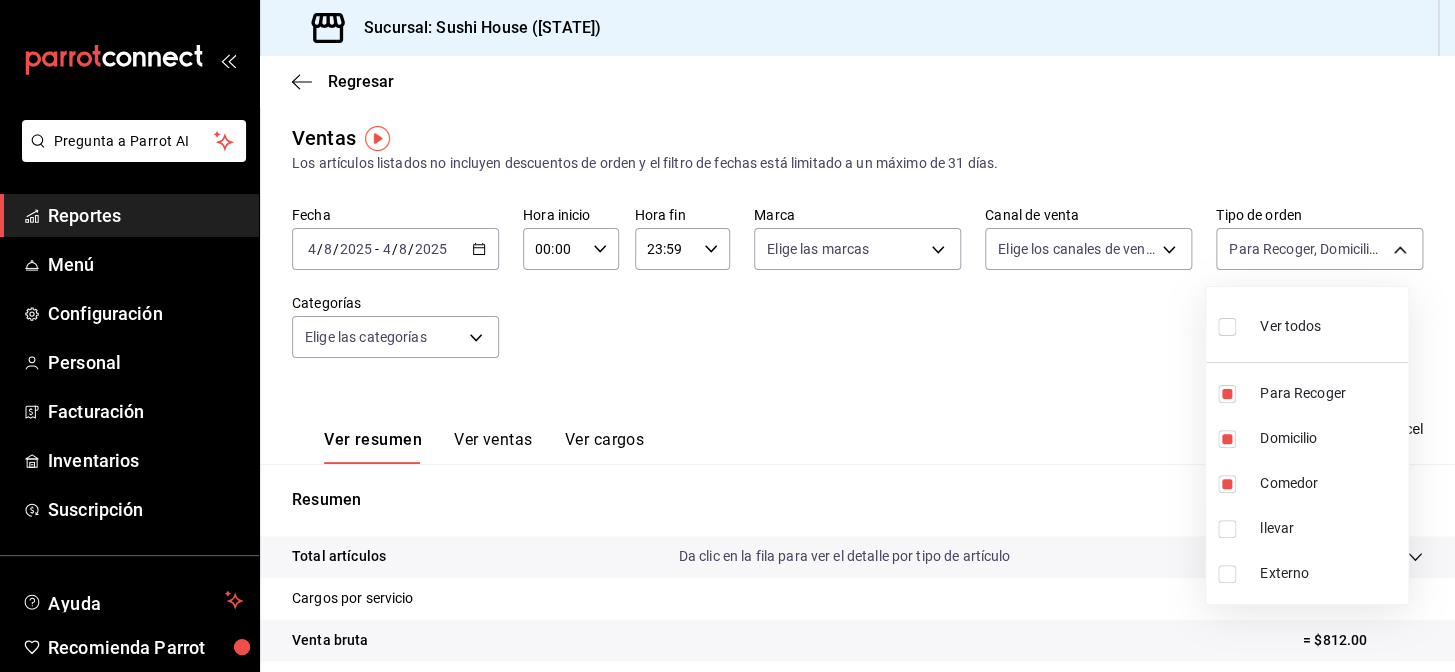 click at bounding box center (1227, 529) 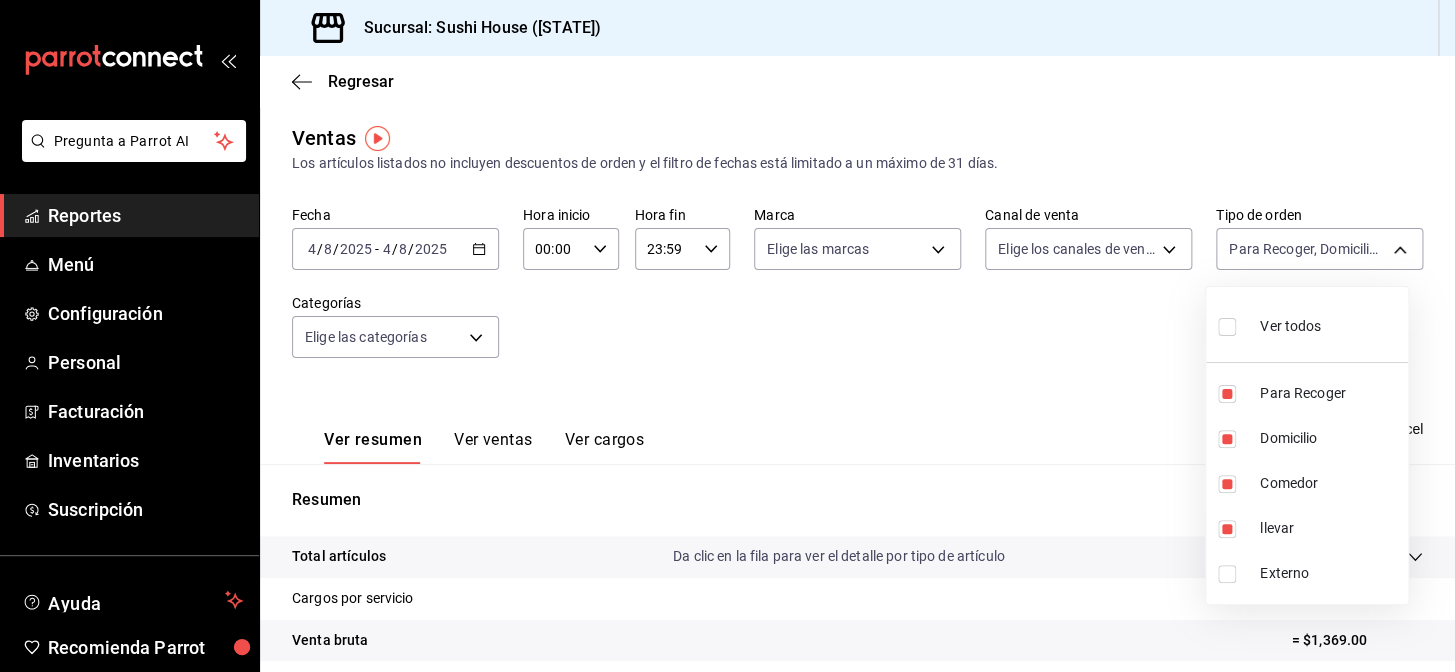 click at bounding box center (727, 336) 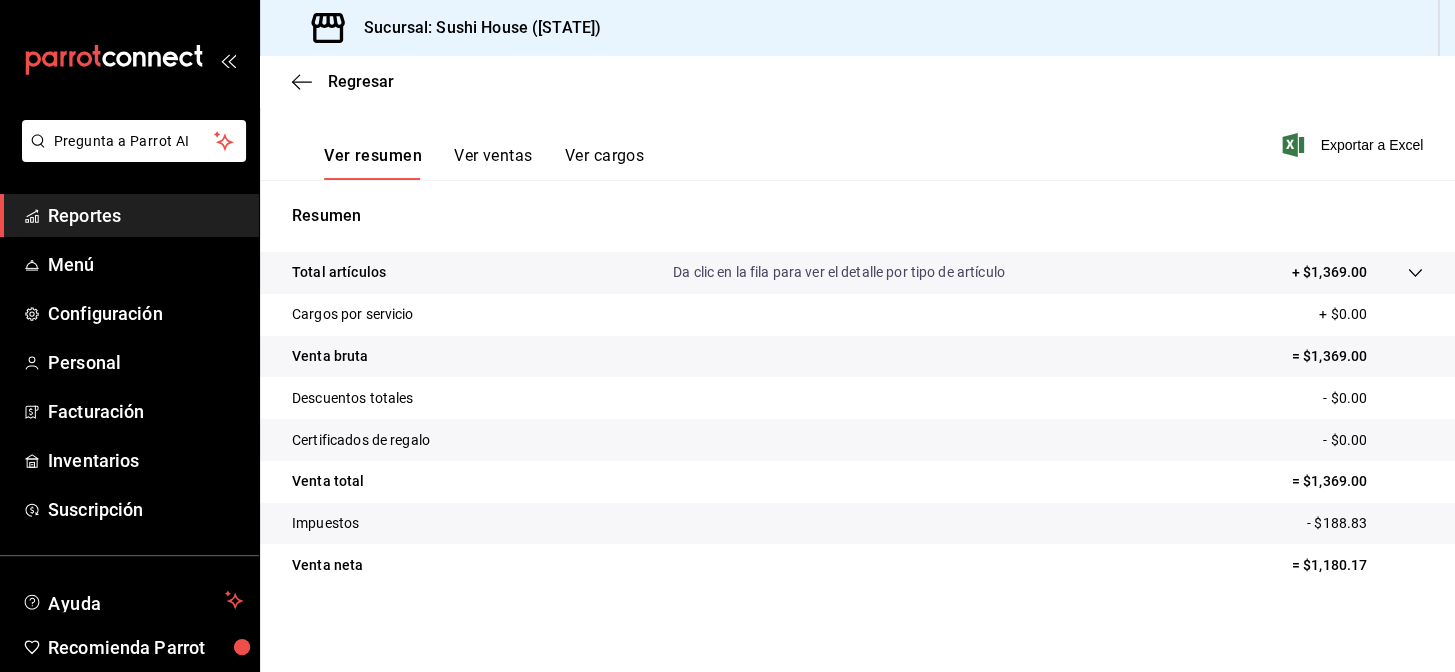 scroll, scrollTop: 286, scrollLeft: 0, axis: vertical 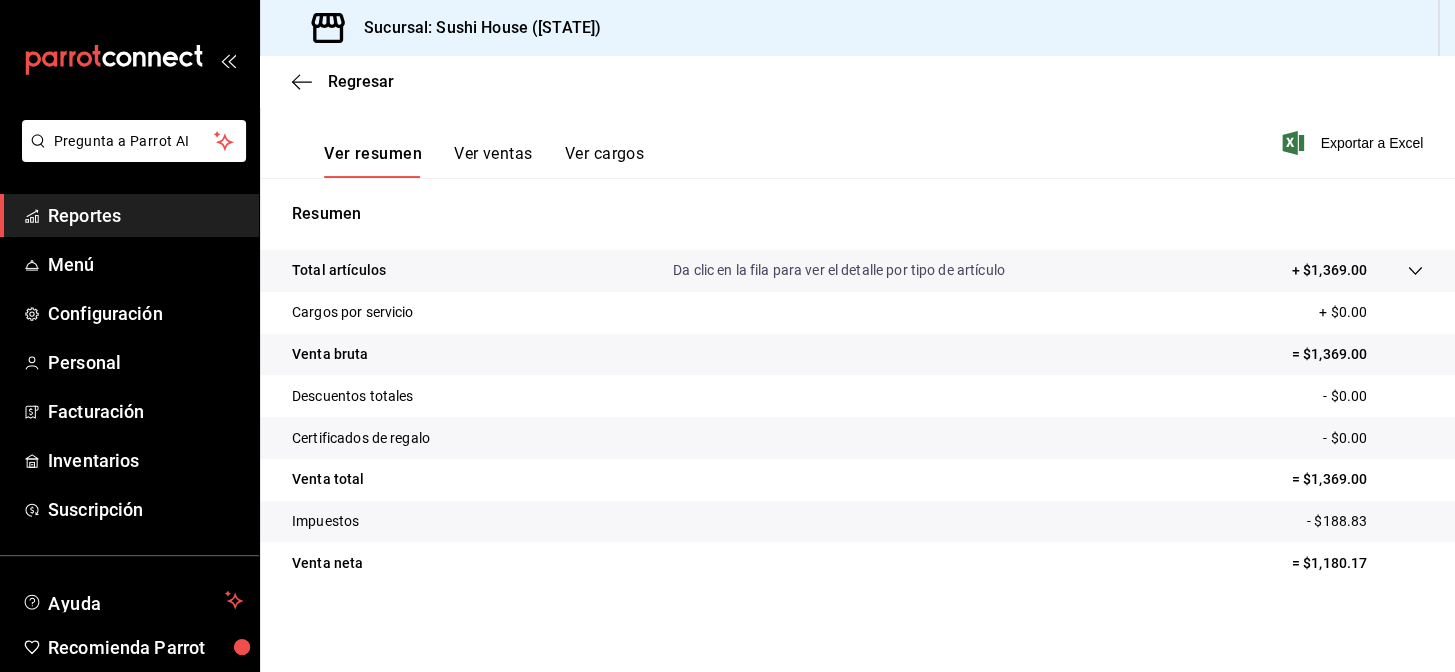 click on "Reportes" at bounding box center [145, 215] 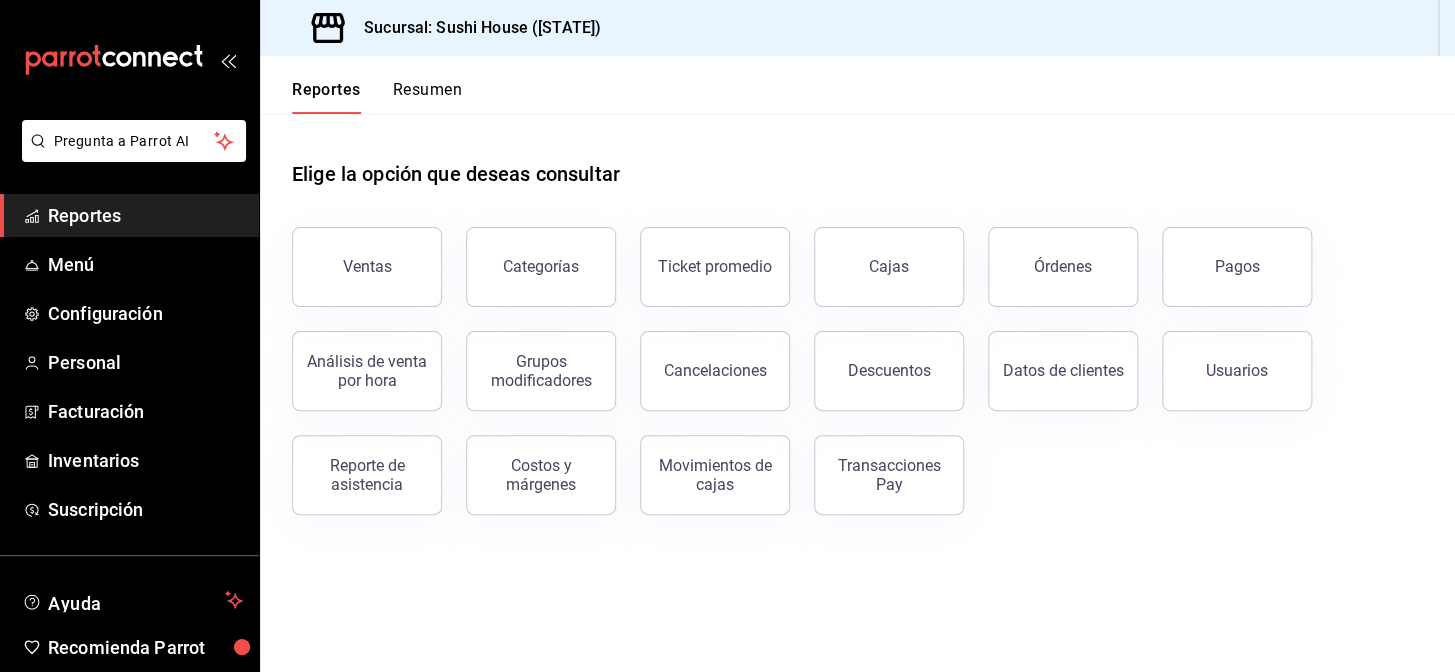 drag, startPoint x: 907, startPoint y: 487, endPoint x: 892, endPoint y: 489, distance: 15.132746 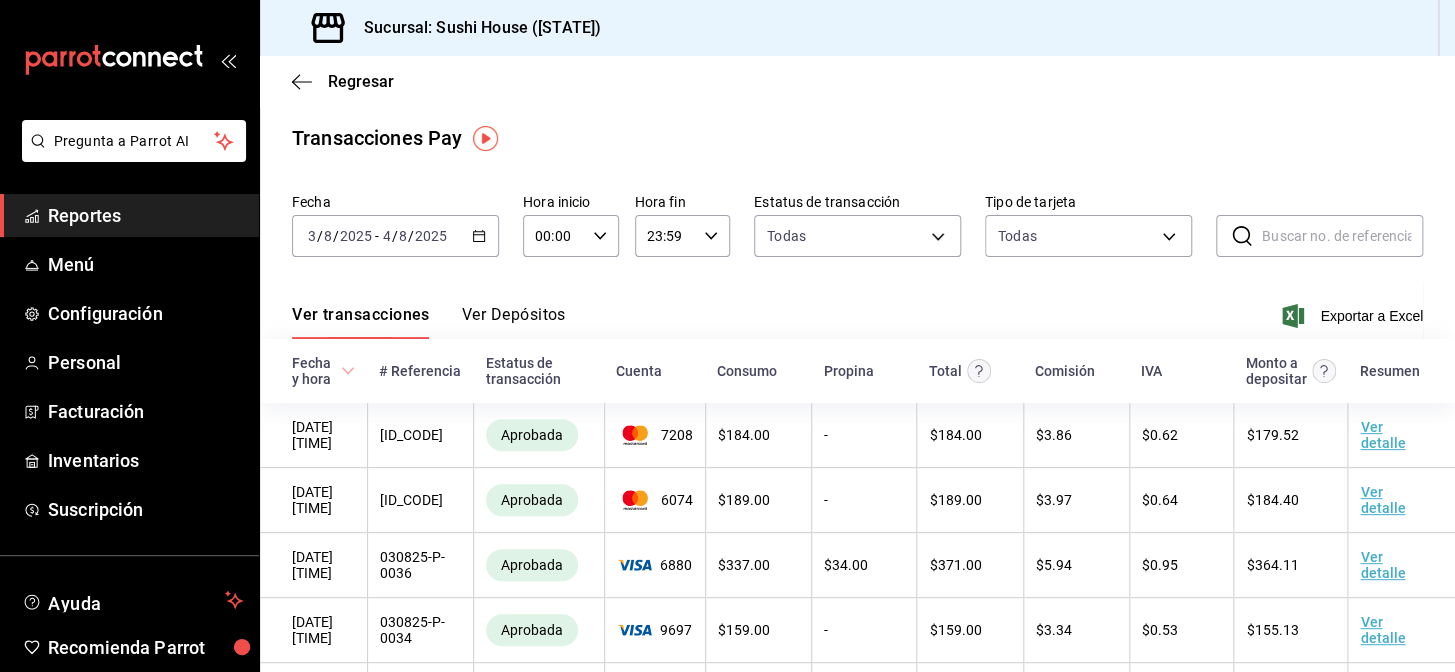 click on "[DATE] [DATE]" at bounding box center (395, 236) 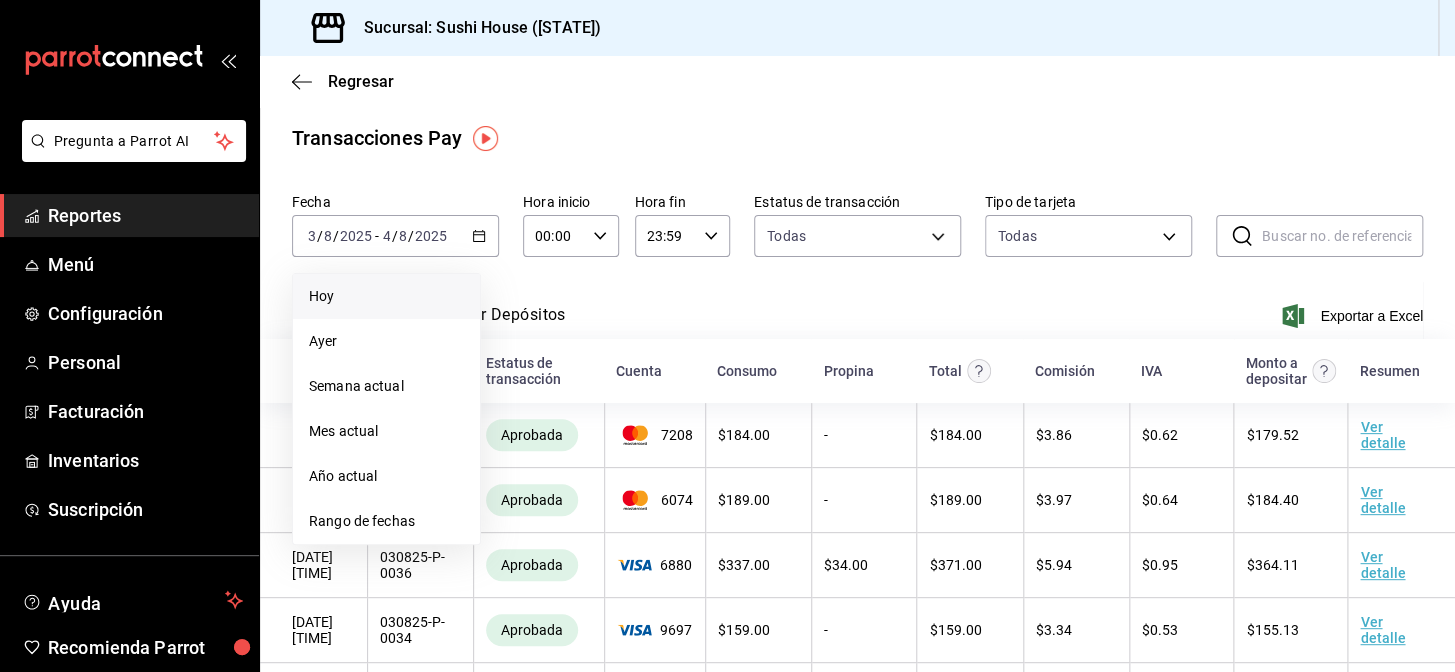click on "Hoy" at bounding box center [386, 296] 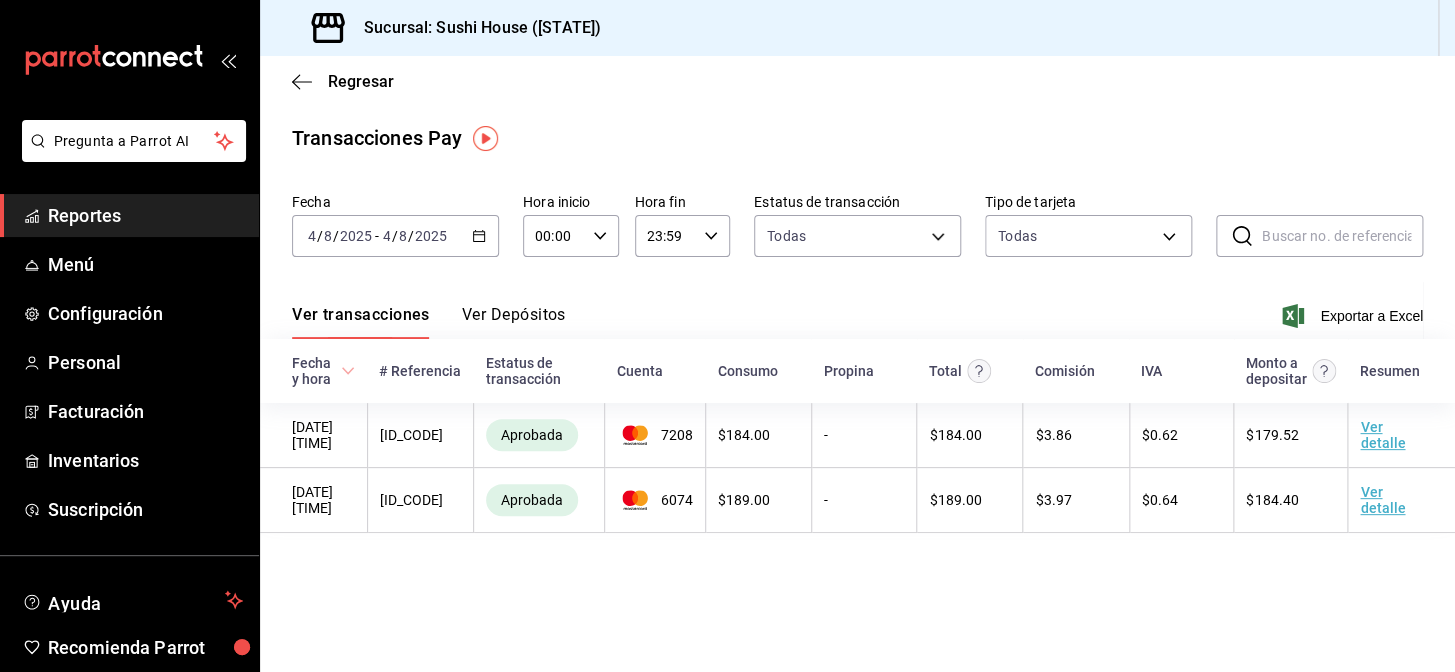 click on "Reportes" at bounding box center (145, 215) 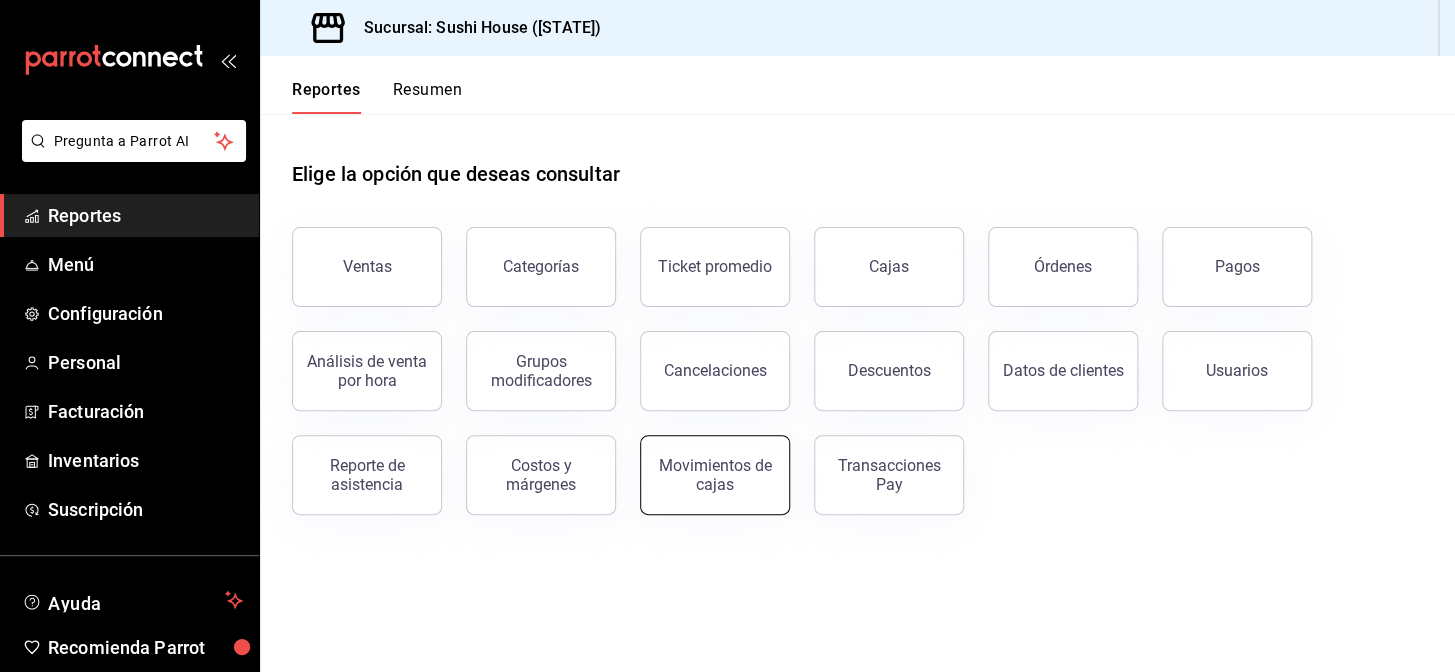 click on "Movimientos de cajas" at bounding box center [703, 463] 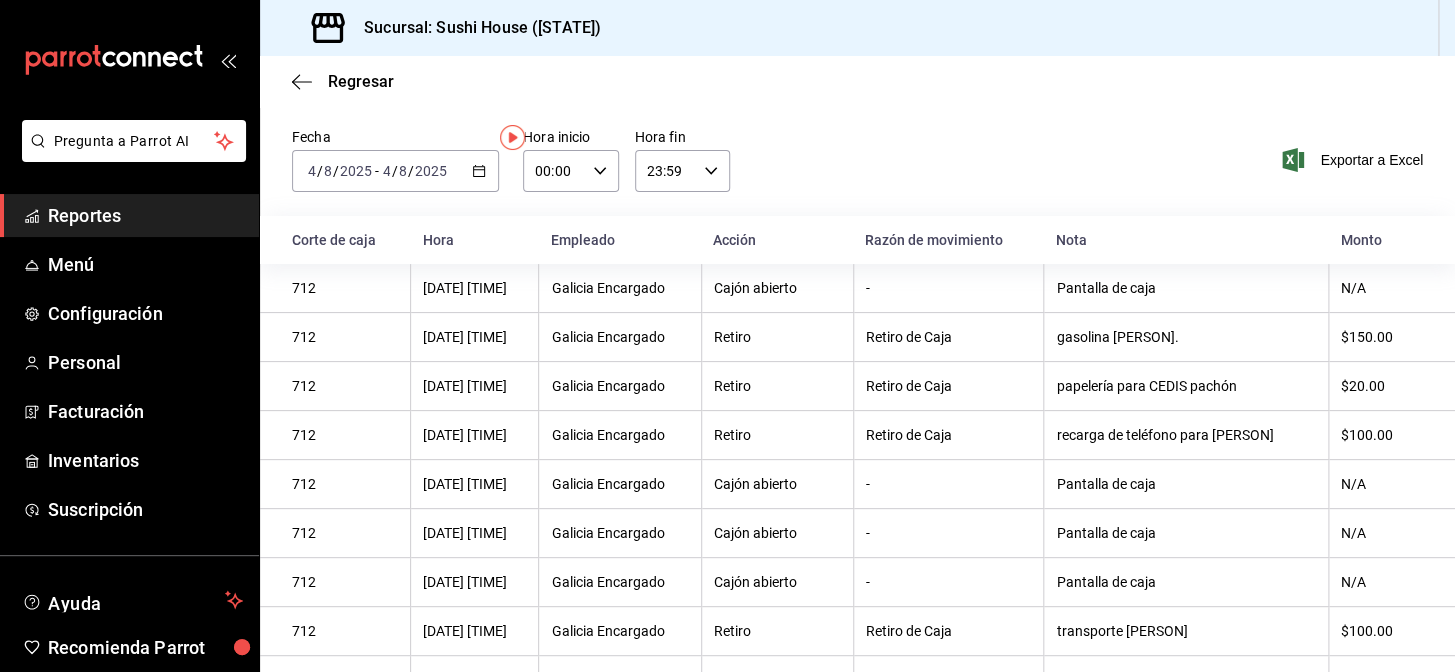 scroll, scrollTop: 0, scrollLeft: 0, axis: both 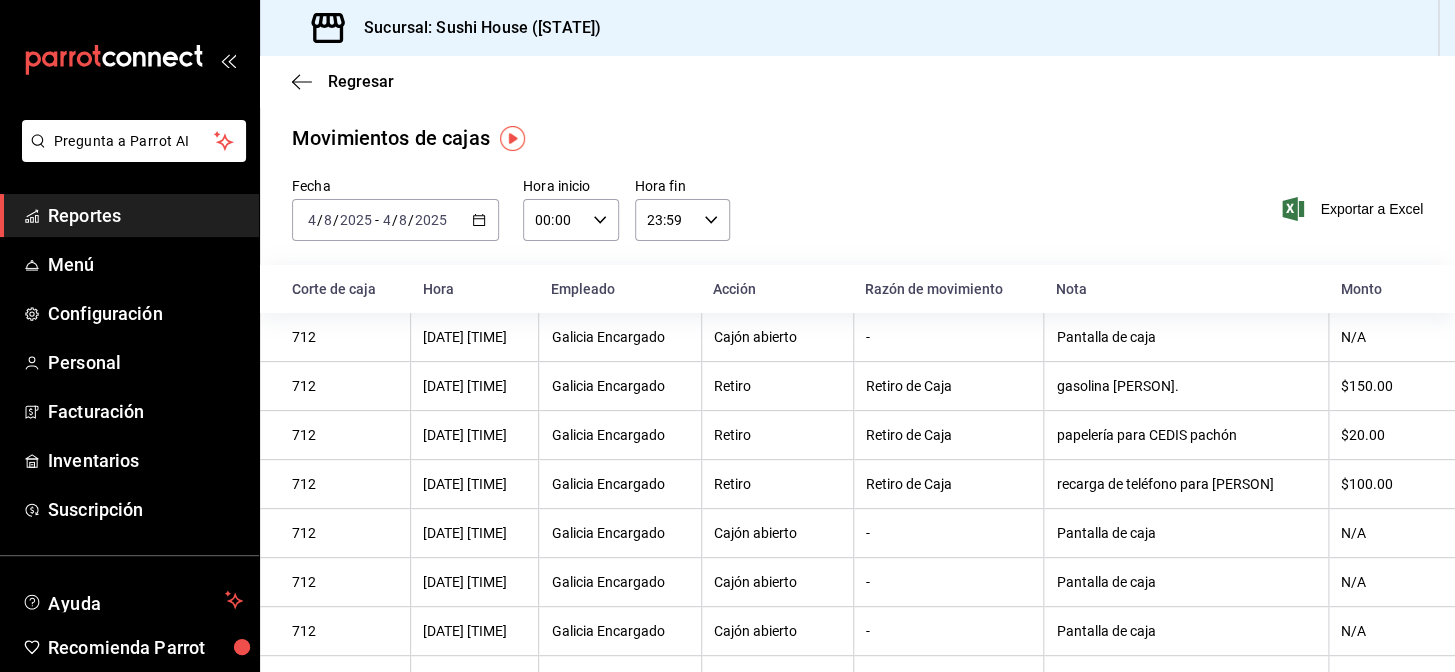 click on "Pregunta a Parrot AI" at bounding box center [129, 157] 